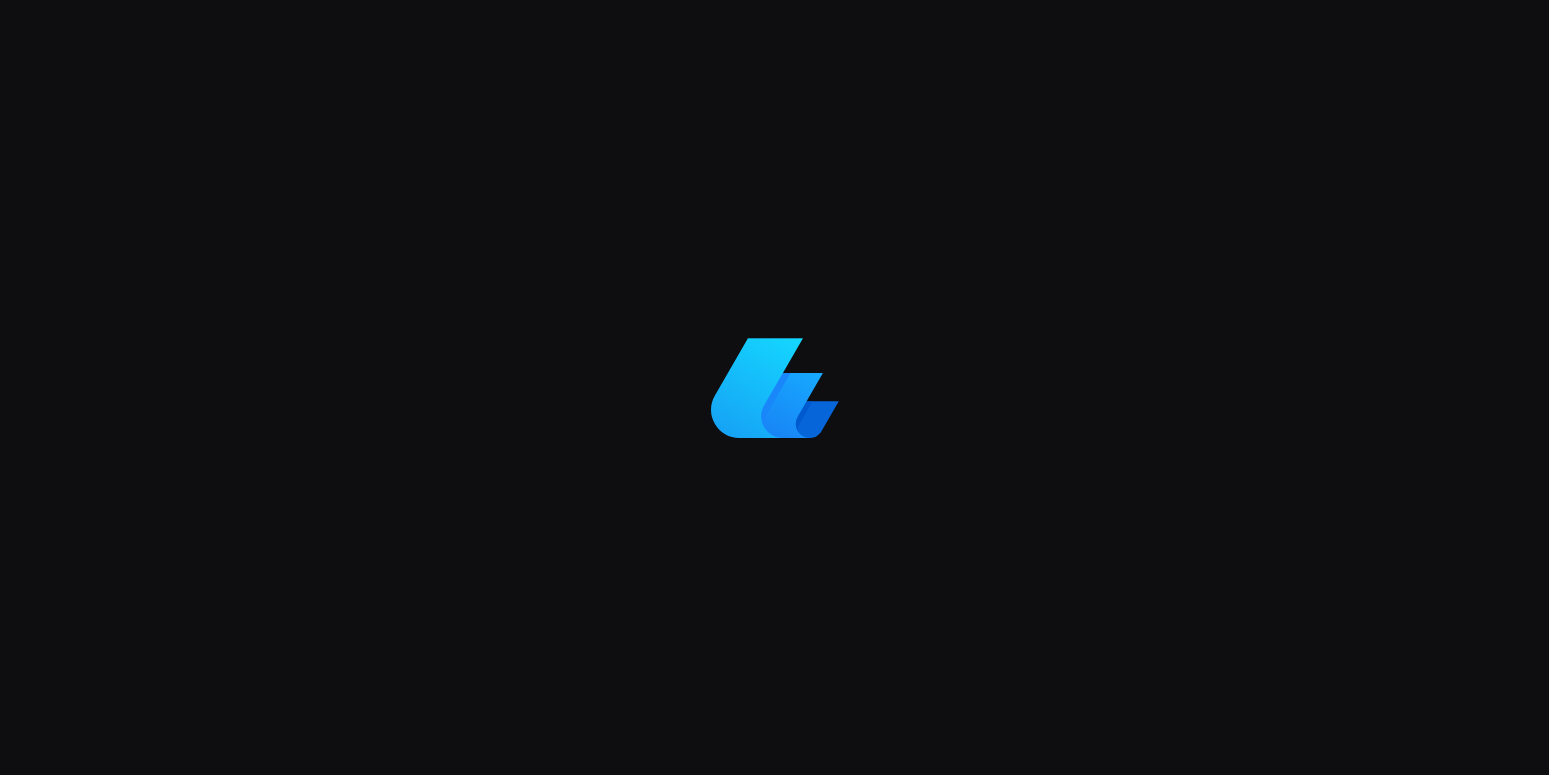 scroll, scrollTop: 0, scrollLeft: 0, axis: both 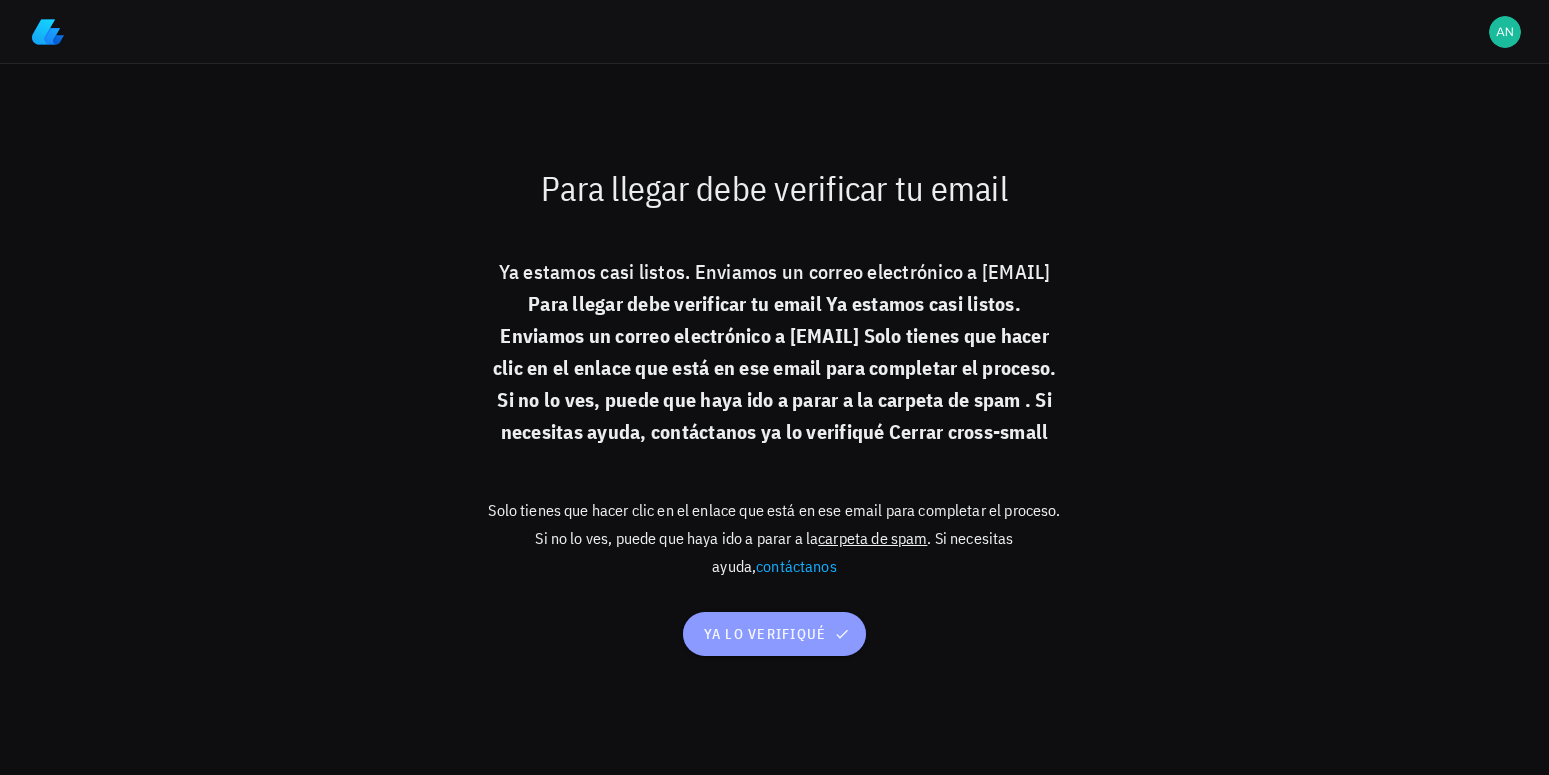 click on "ya lo verifiqué" at bounding box center [775, 634] 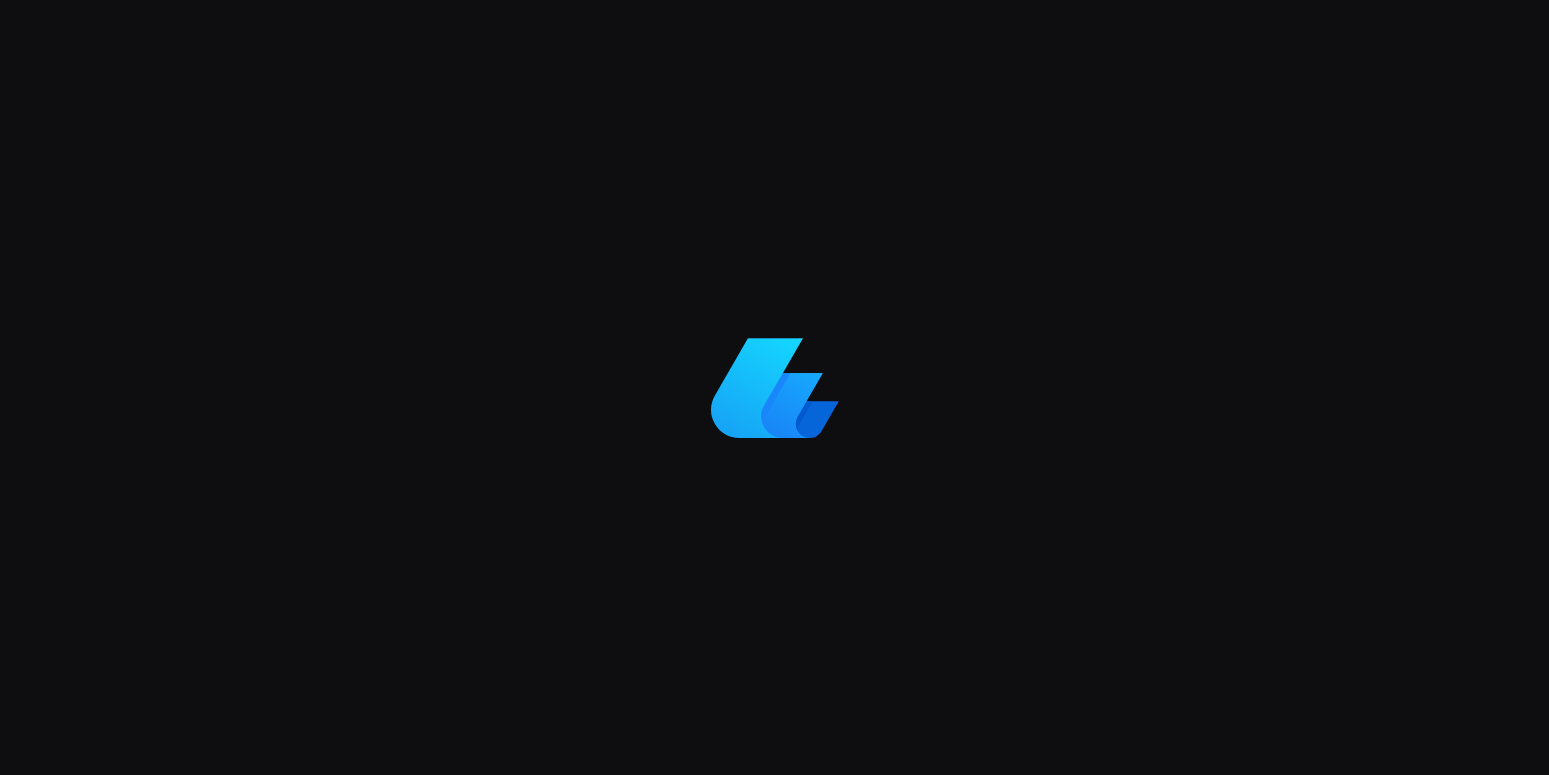 scroll, scrollTop: 0, scrollLeft: 0, axis: both 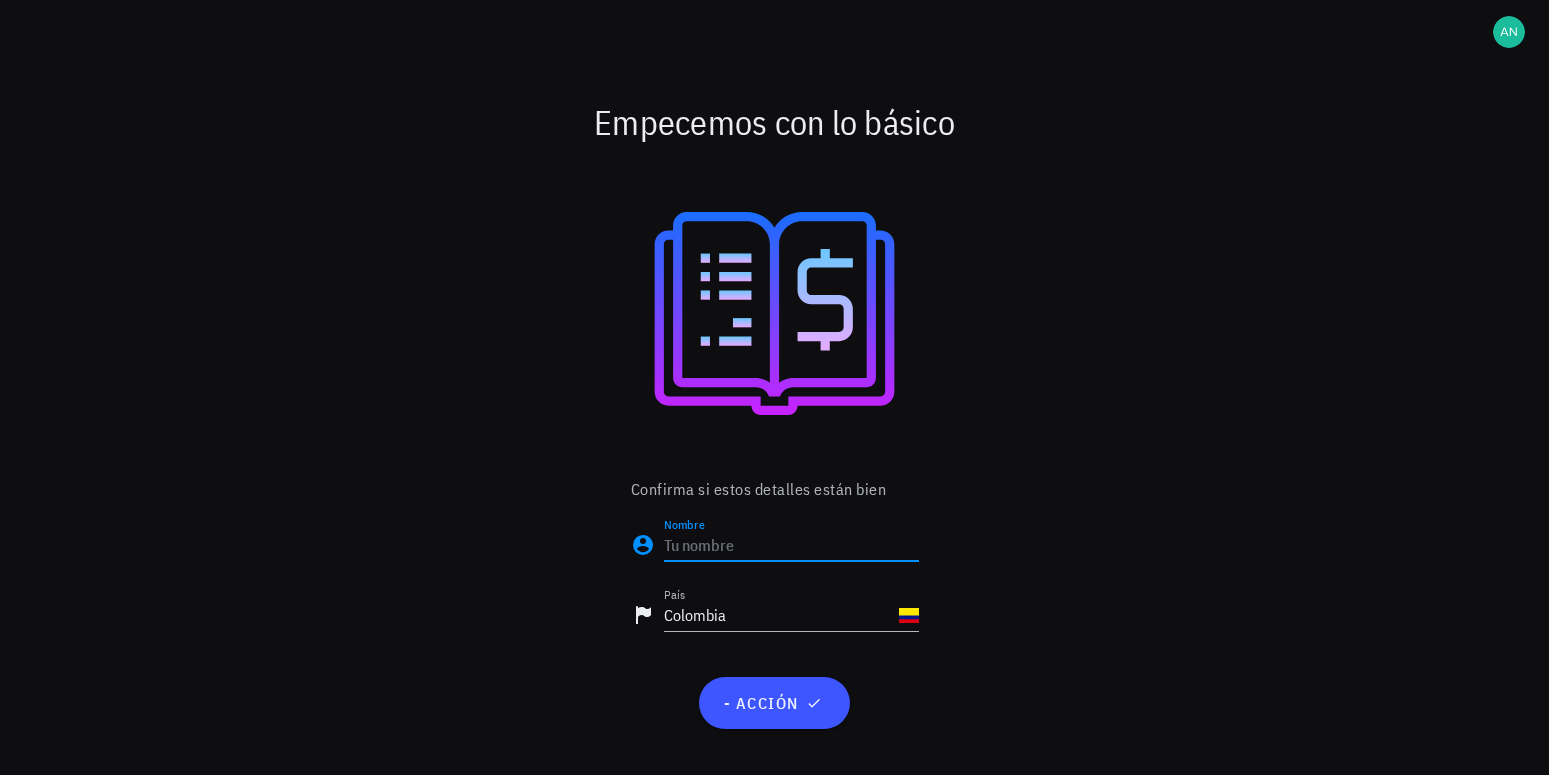 click on "Nombre" at bounding box center (791, 545) 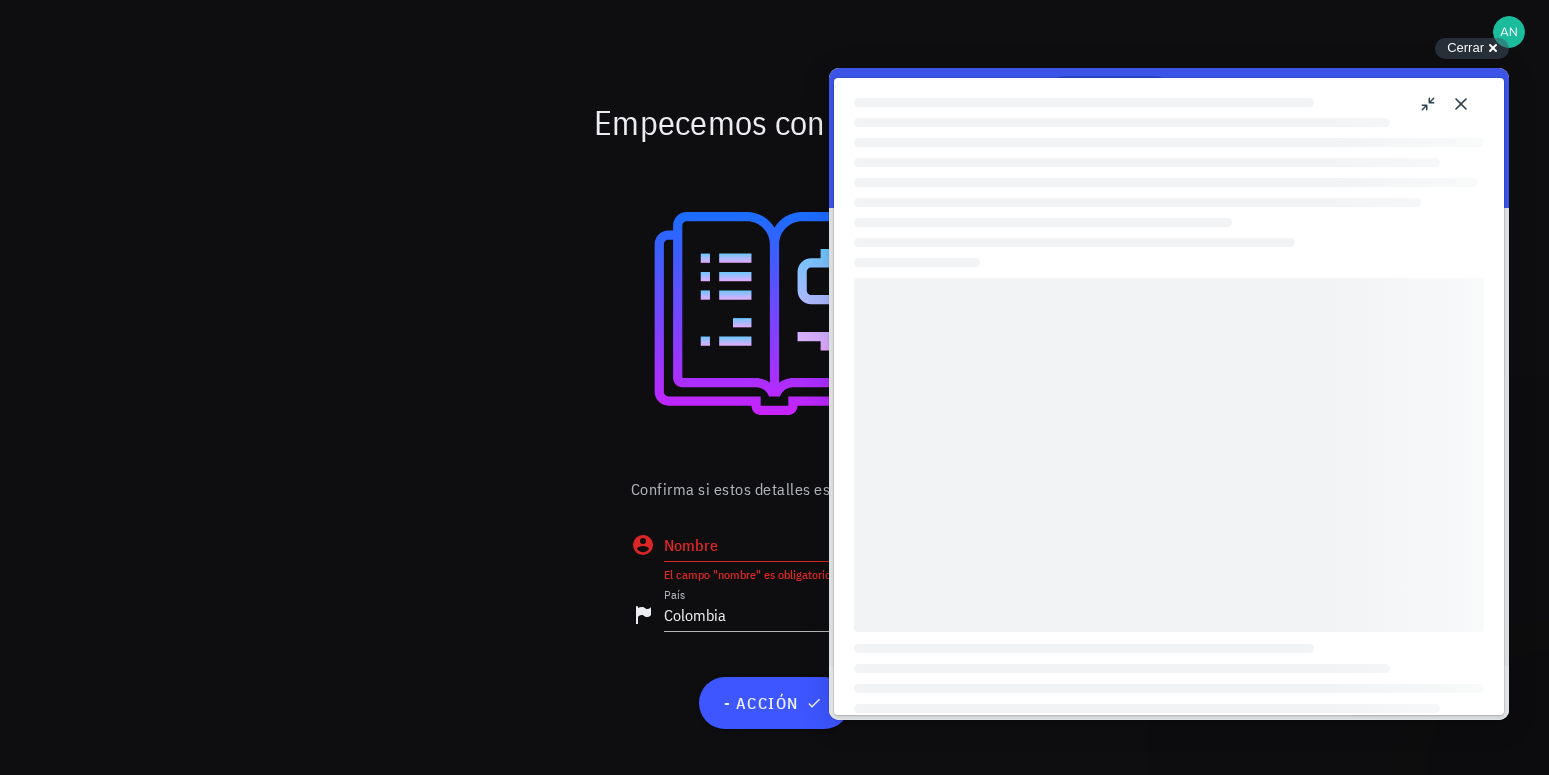 scroll, scrollTop: 0, scrollLeft: 0, axis: both 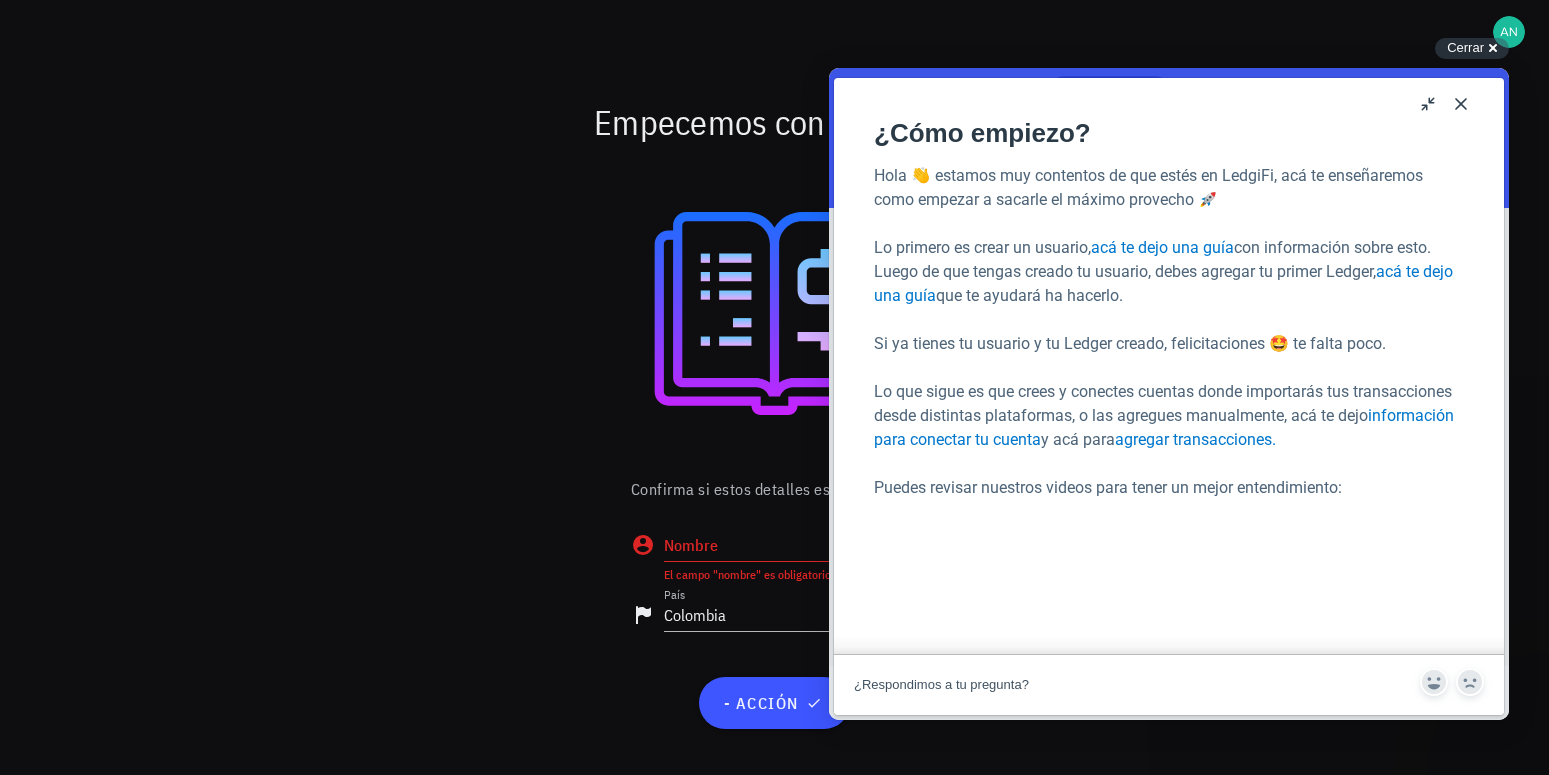 click on "Close" at bounding box center (1461, 104) 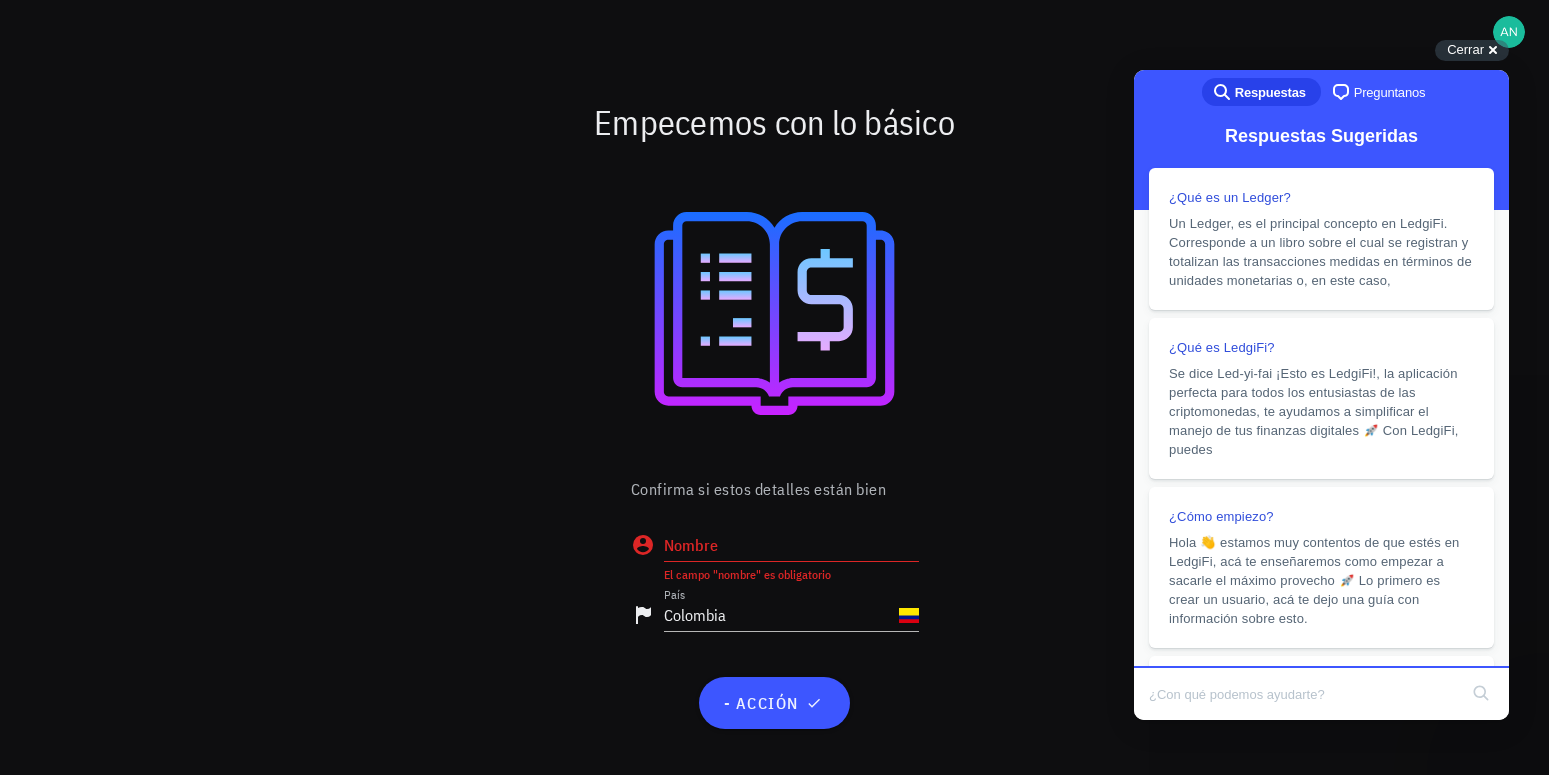 click on "Nombre" at bounding box center [791, 545] 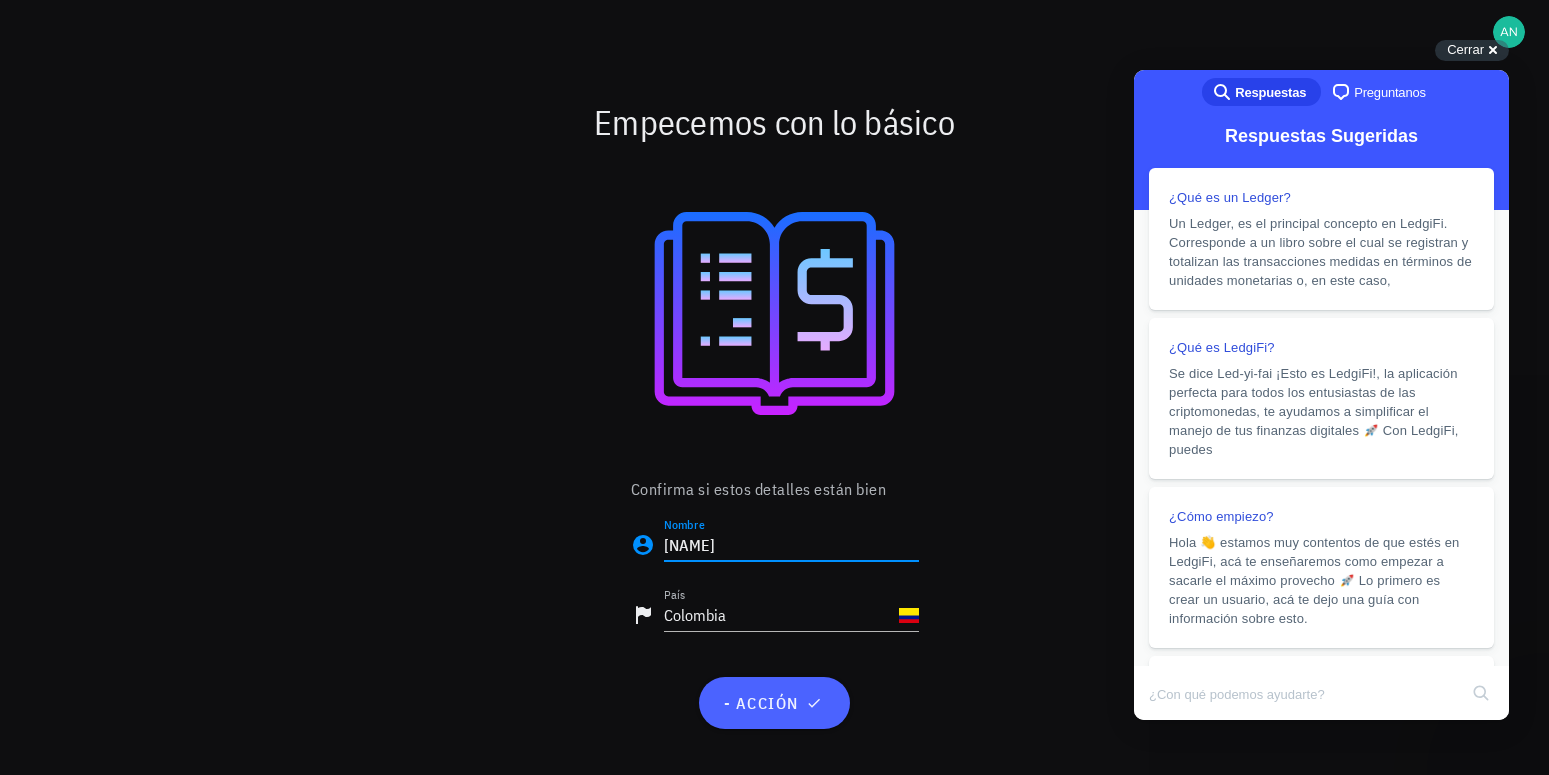 type on "[FIRST]" 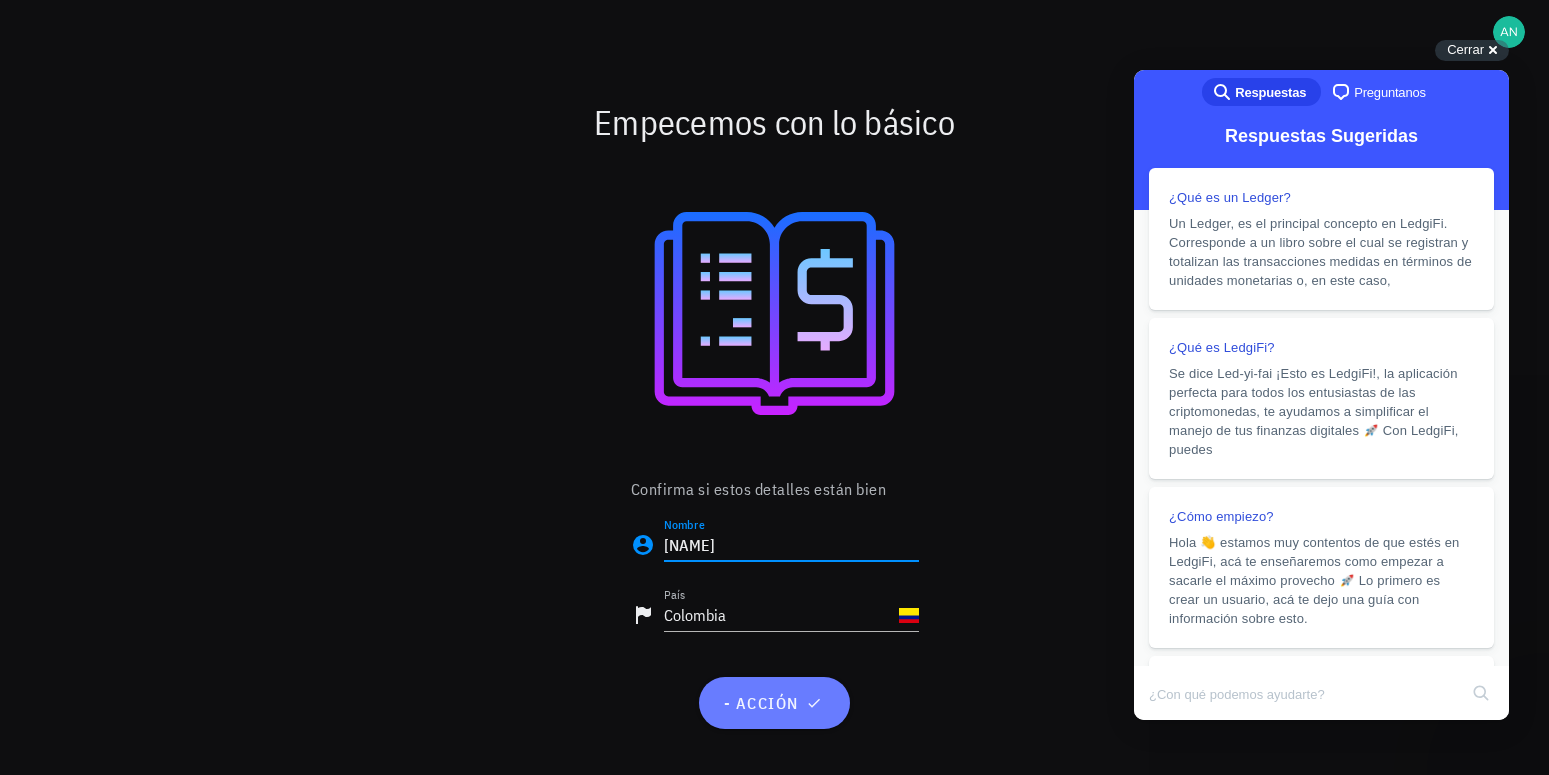 click on "- Acción" at bounding box center (775, 703) 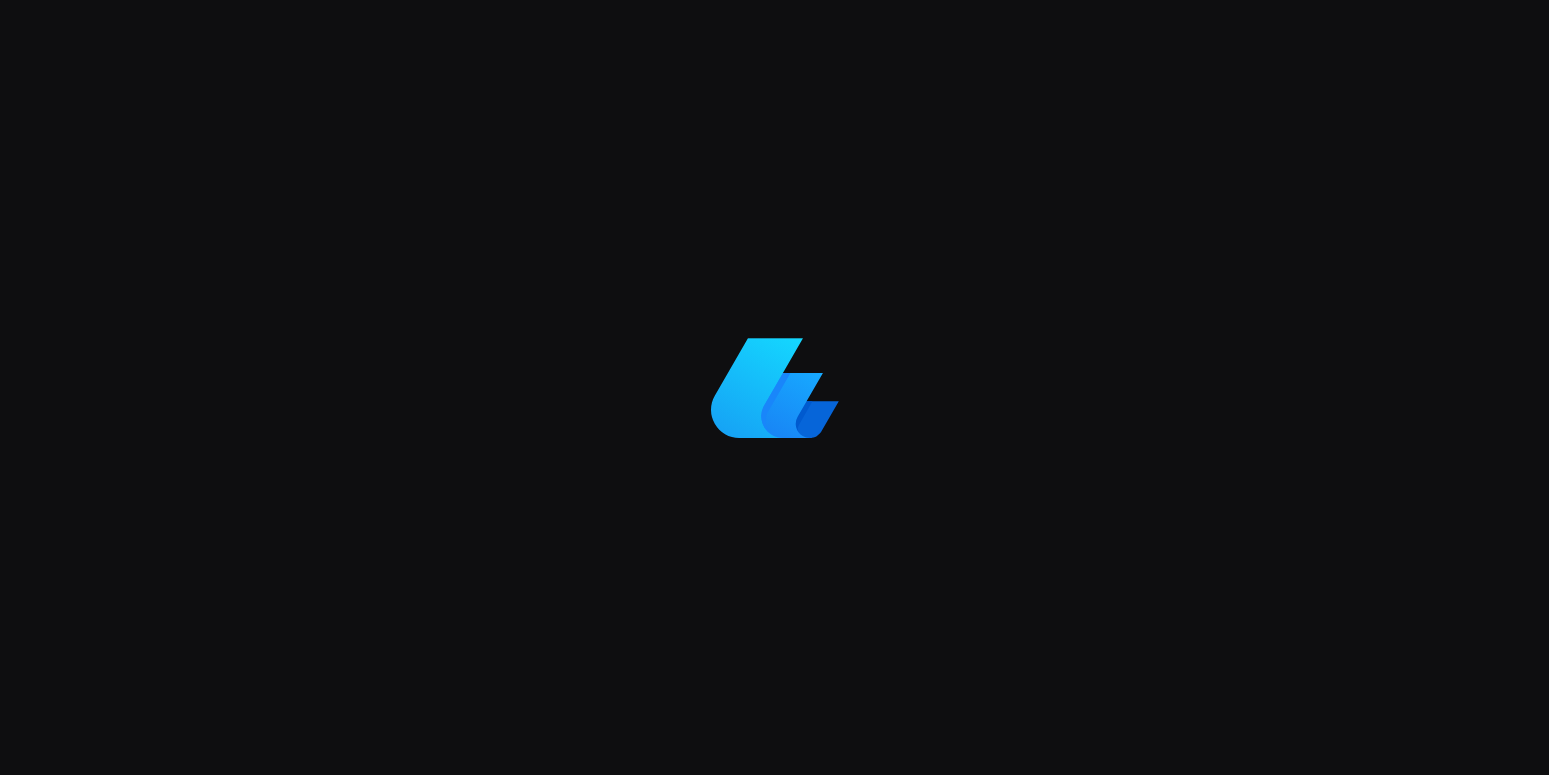 scroll, scrollTop: 0, scrollLeft: 0, axis: both 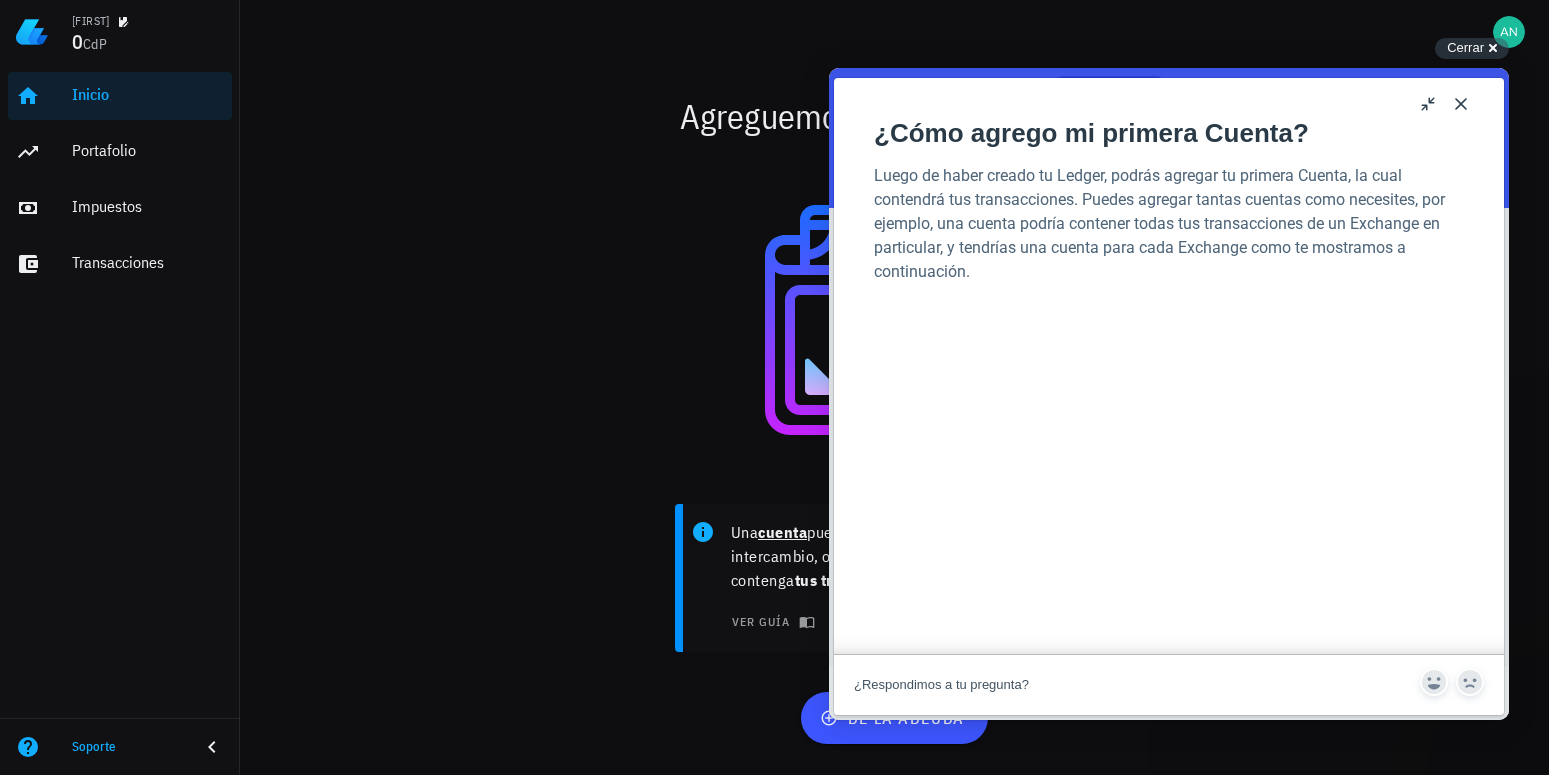 click on "Close" at bounding box center (1461, 104) 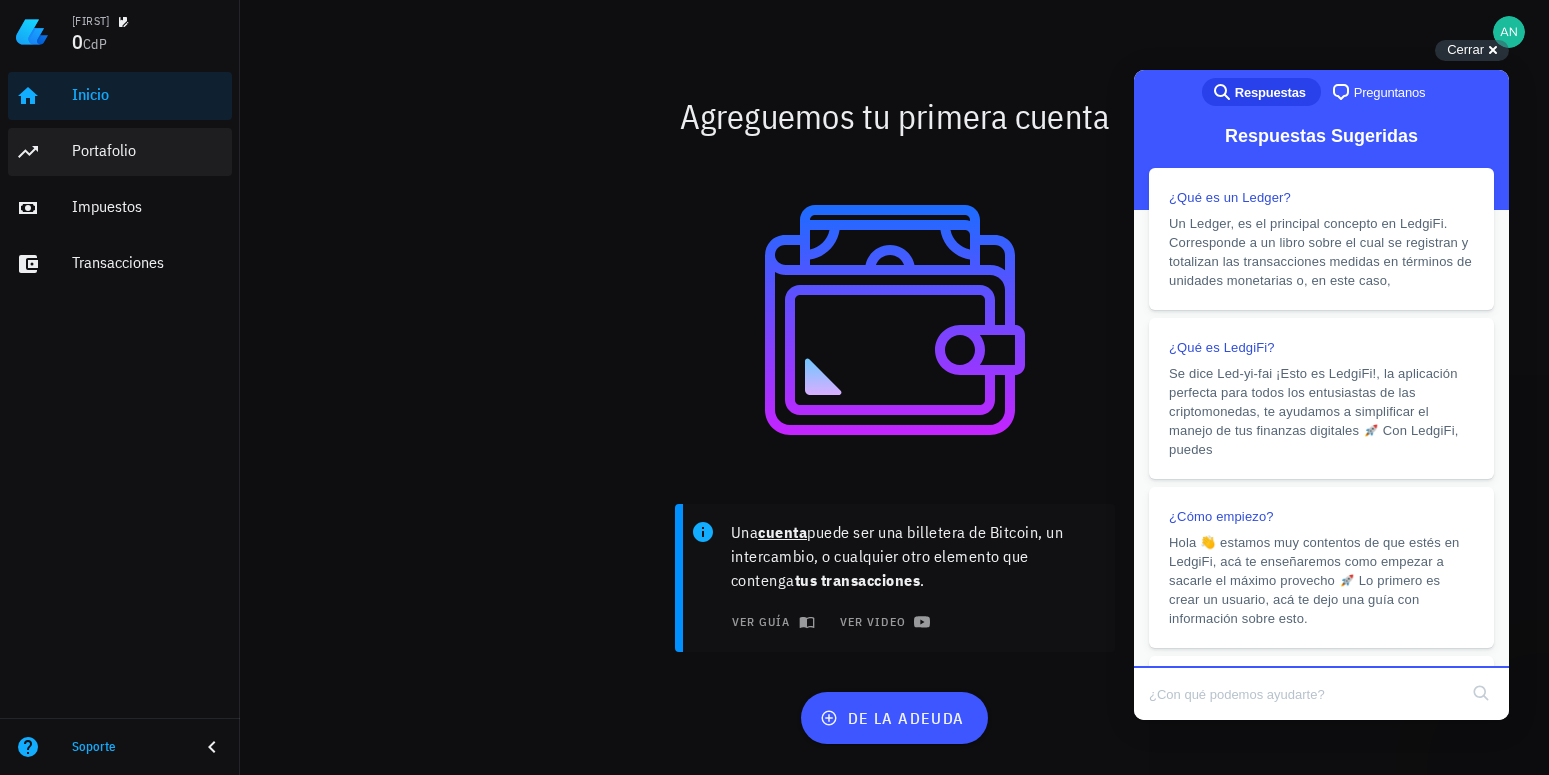 click on "Portafolio" at bounding box center [120, 152] 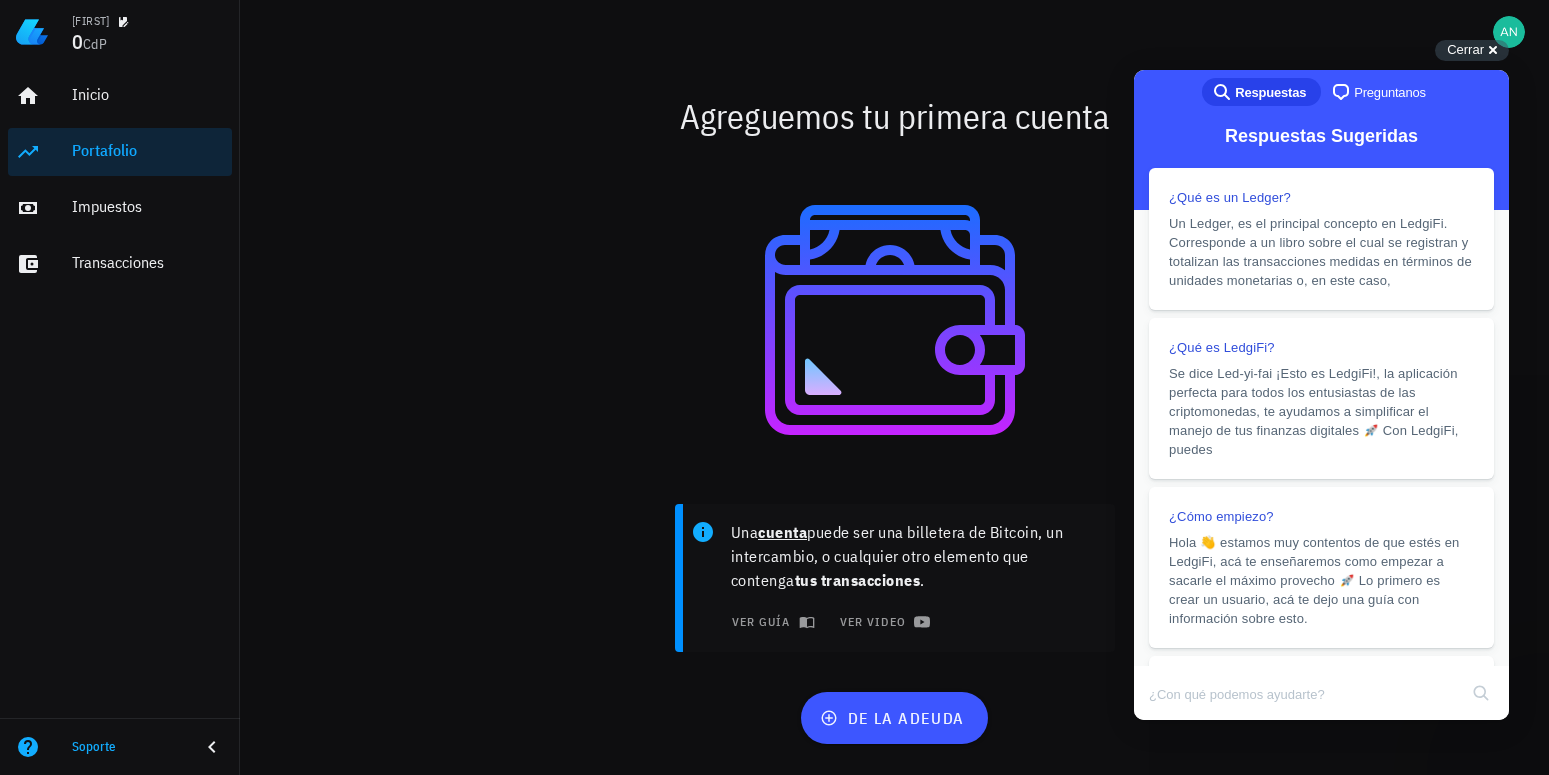 click on "Portafolio" at bounding box center [148, 150] 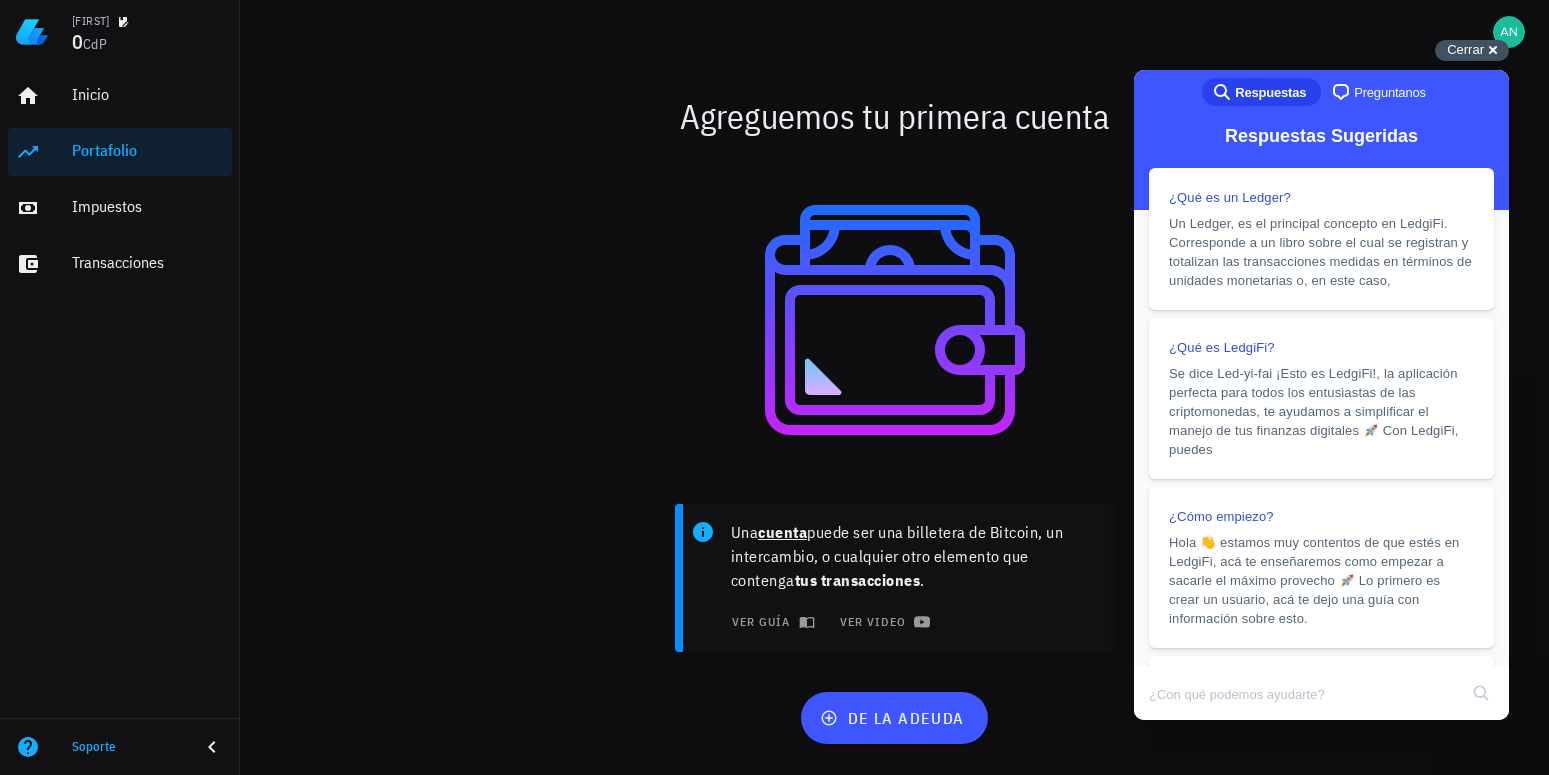 click on "Cerrar" at bounding box center [1465, 49] 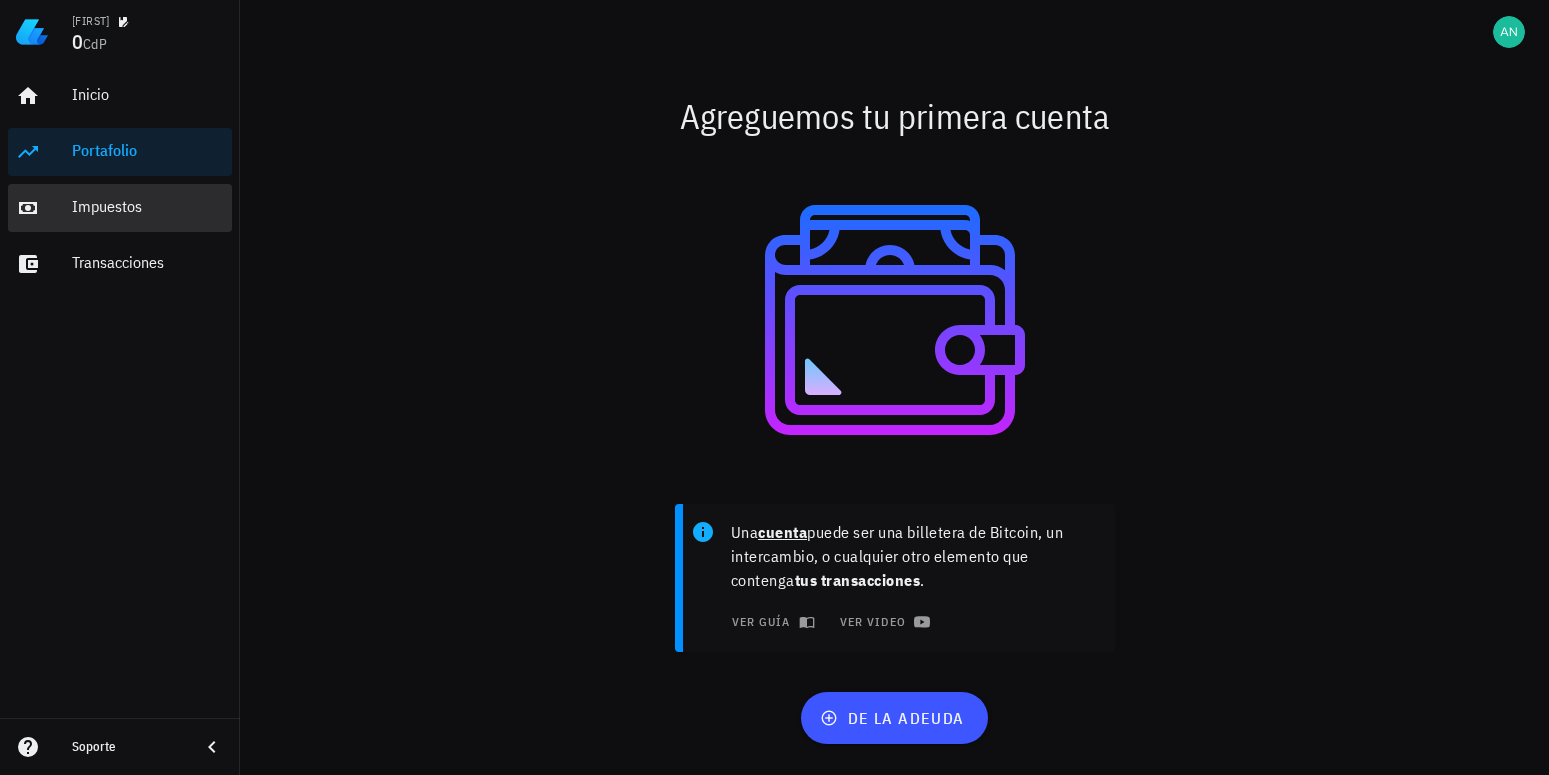 click on "Impuestos" at bounding box center (148, 206) 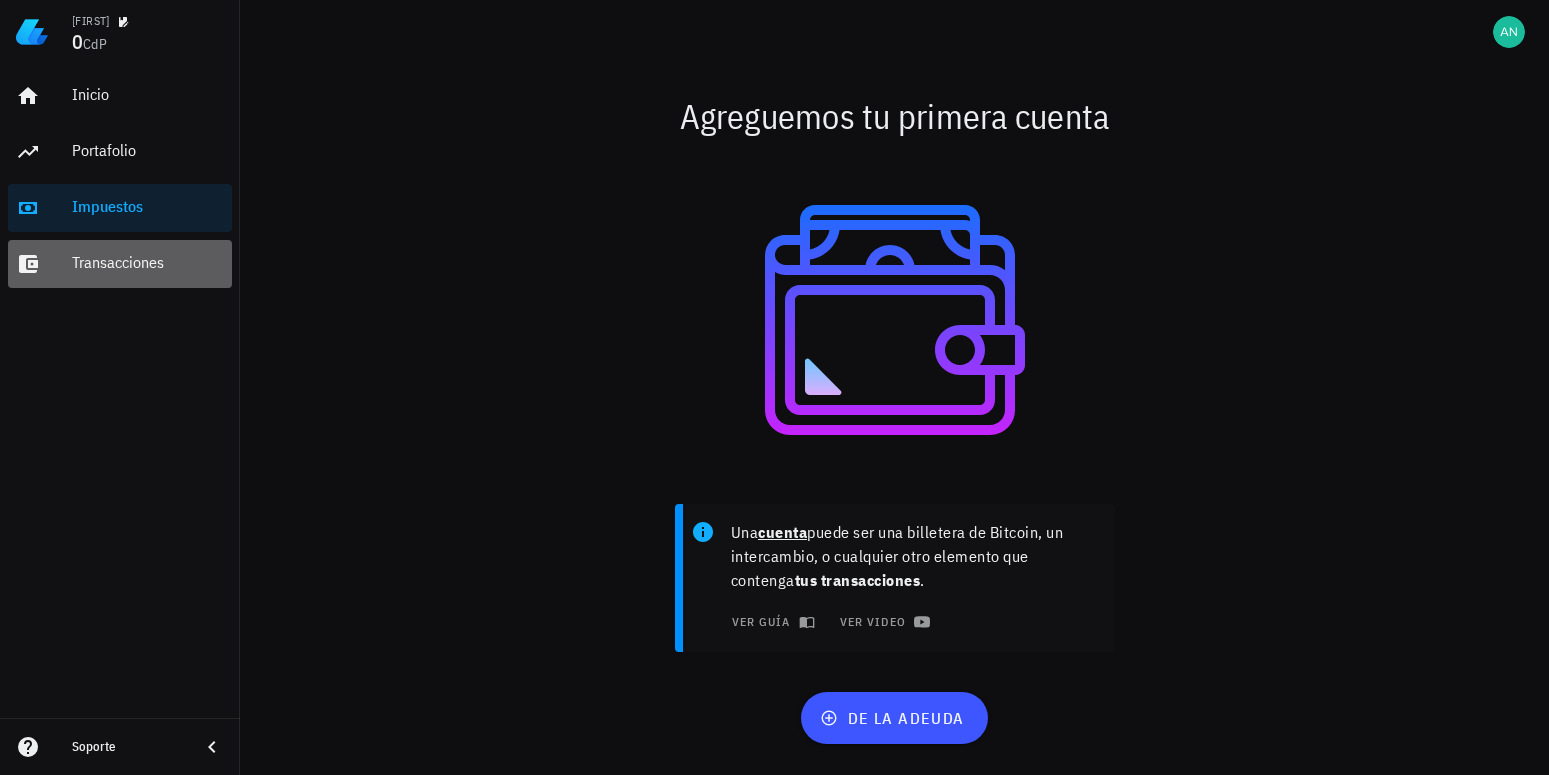 click on "Transacciones" at bounding box center (148, 262) 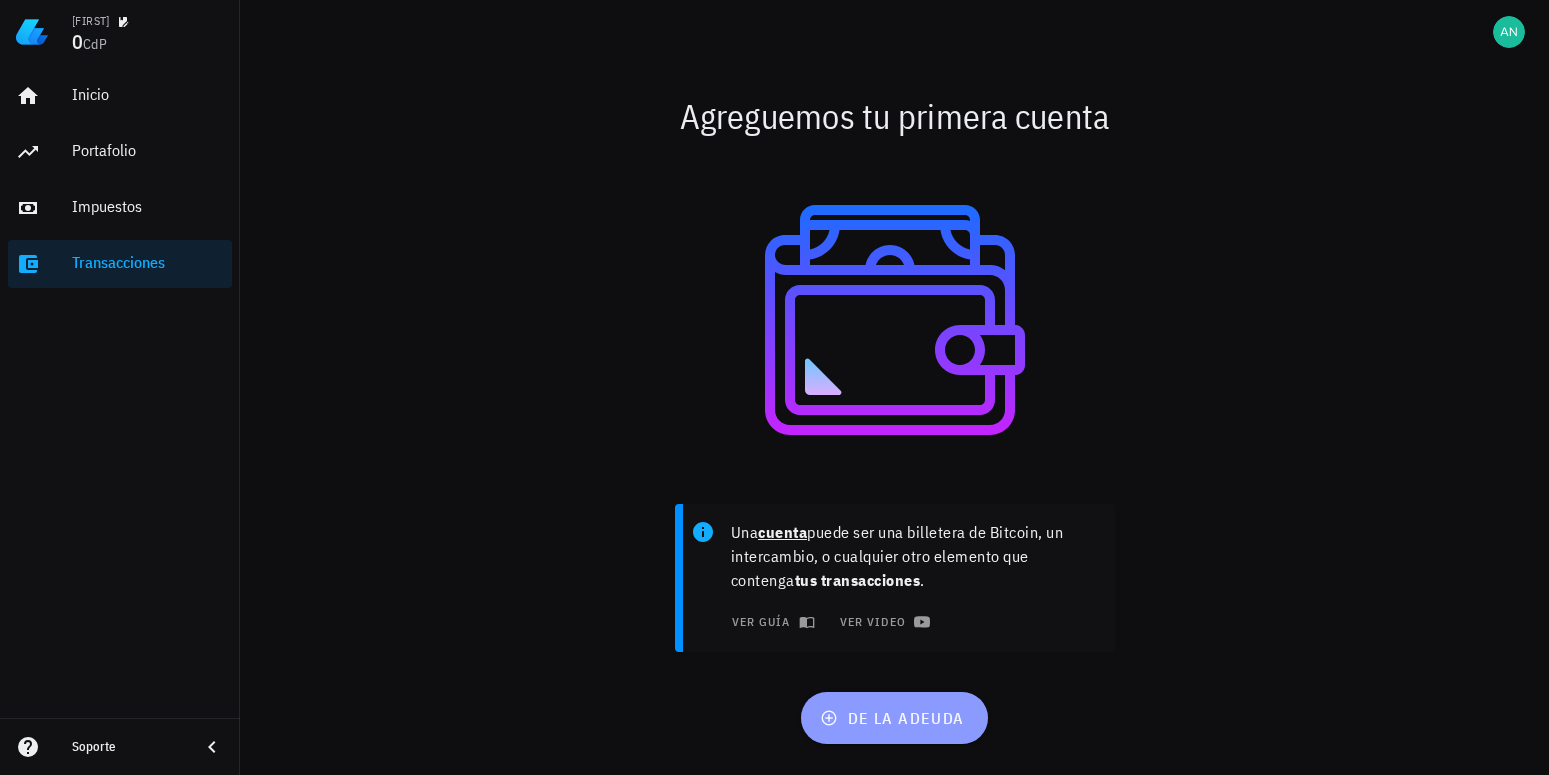 click on "de la adeuda" at bounding box center [894, 718] 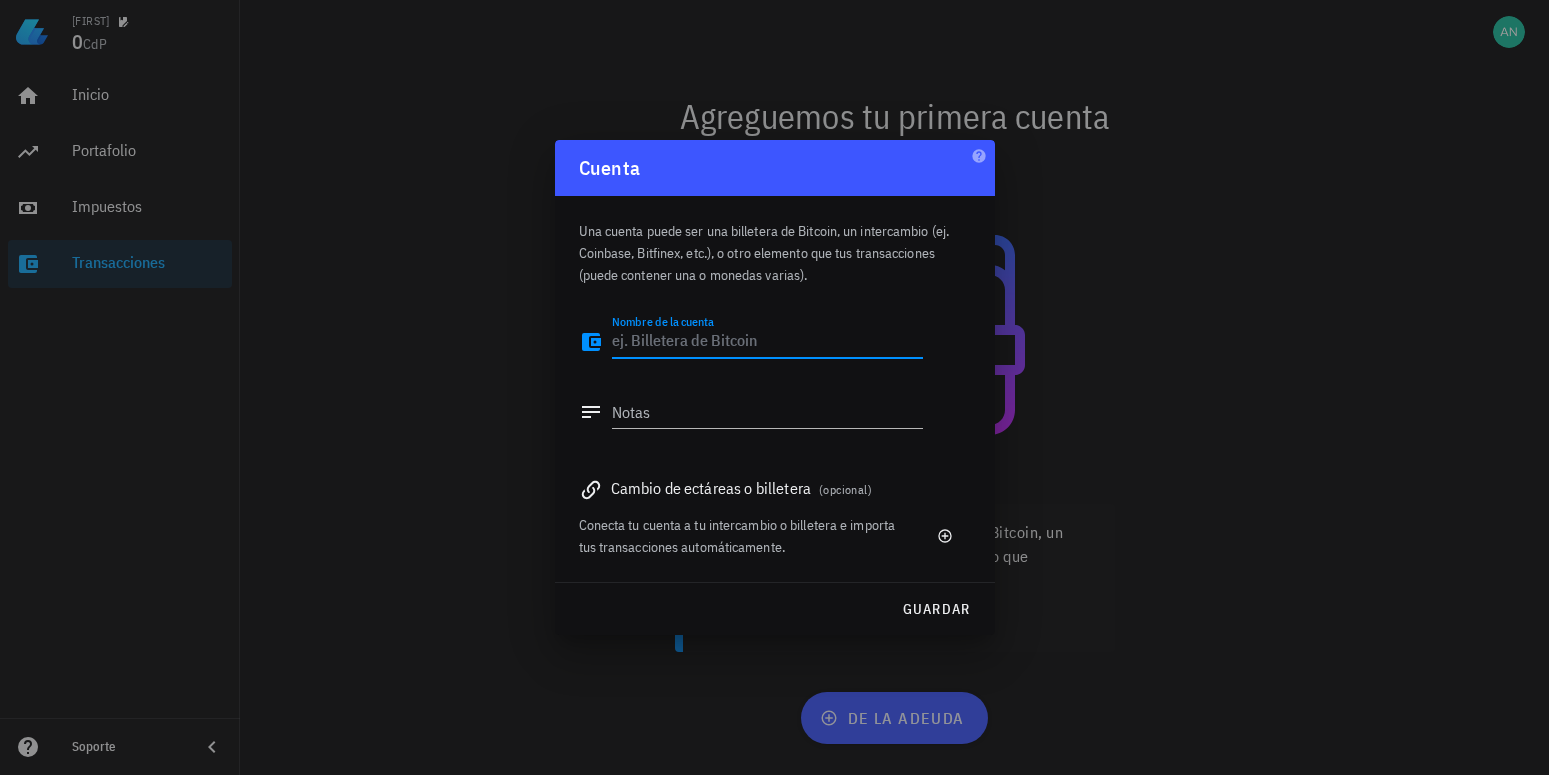 click on "Nombre de la cuenta" at bounding box center [767, 342] 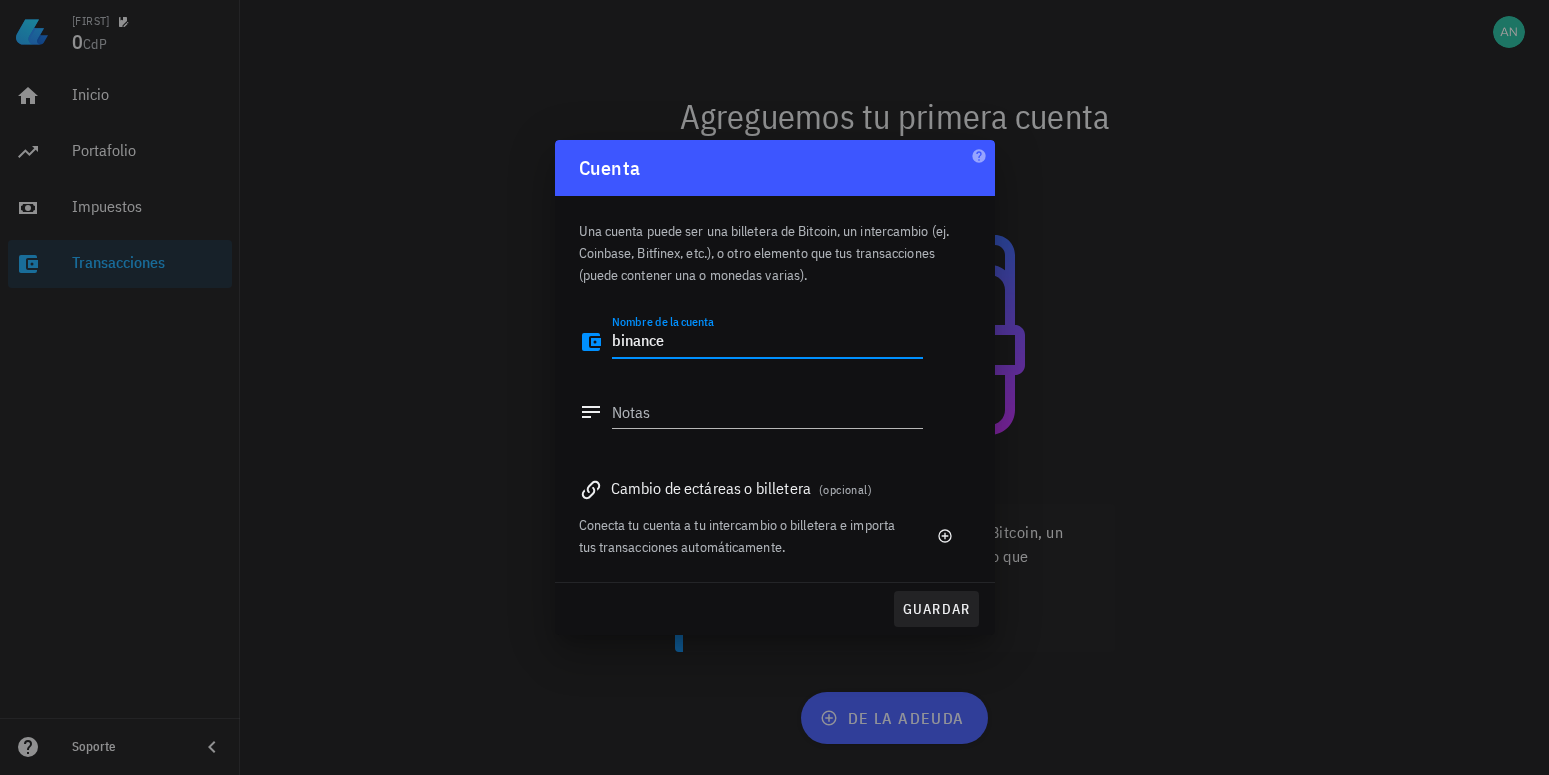 type on "binance" 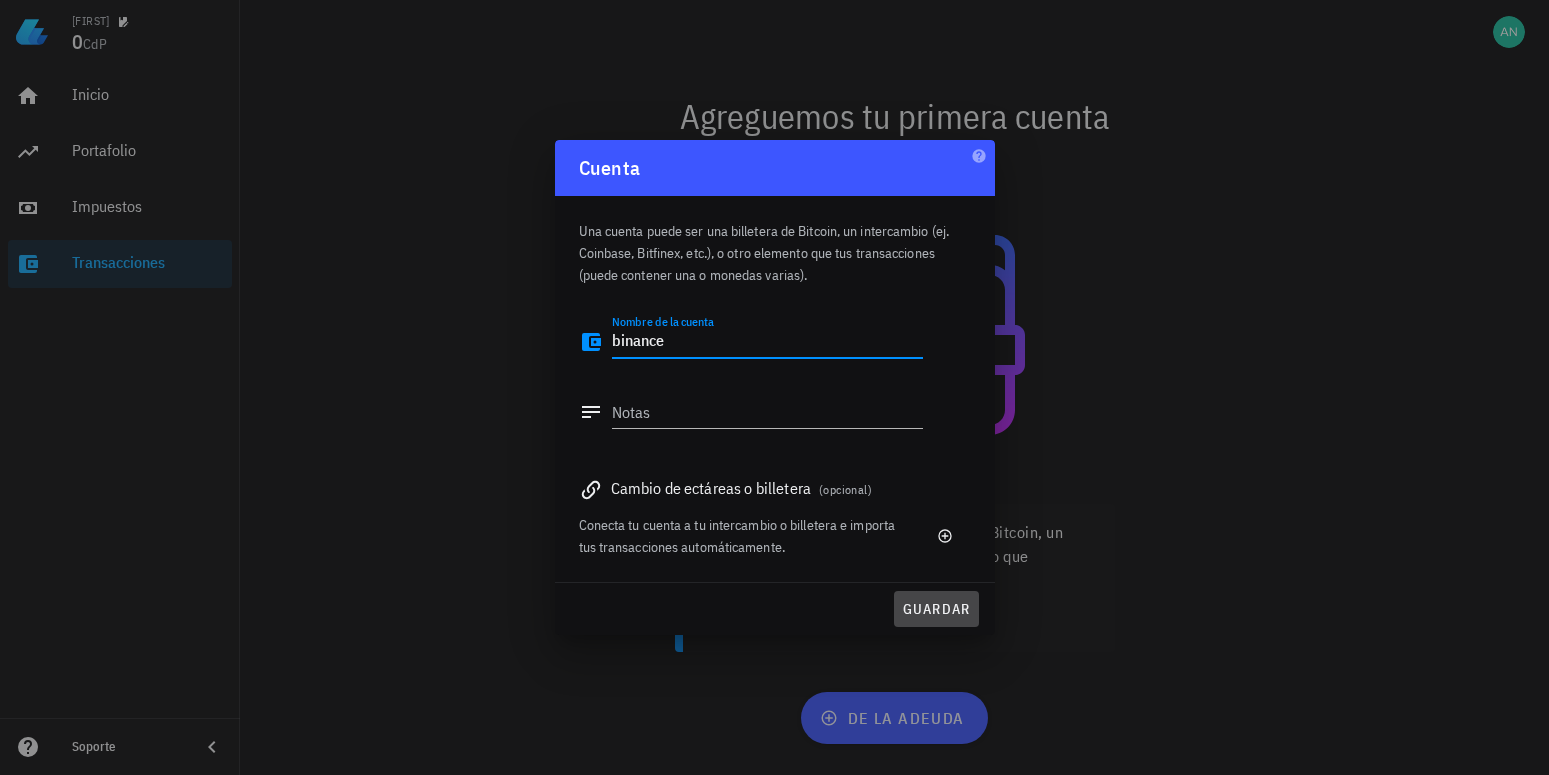 click on "guardar" at bounding box center (936, 609) 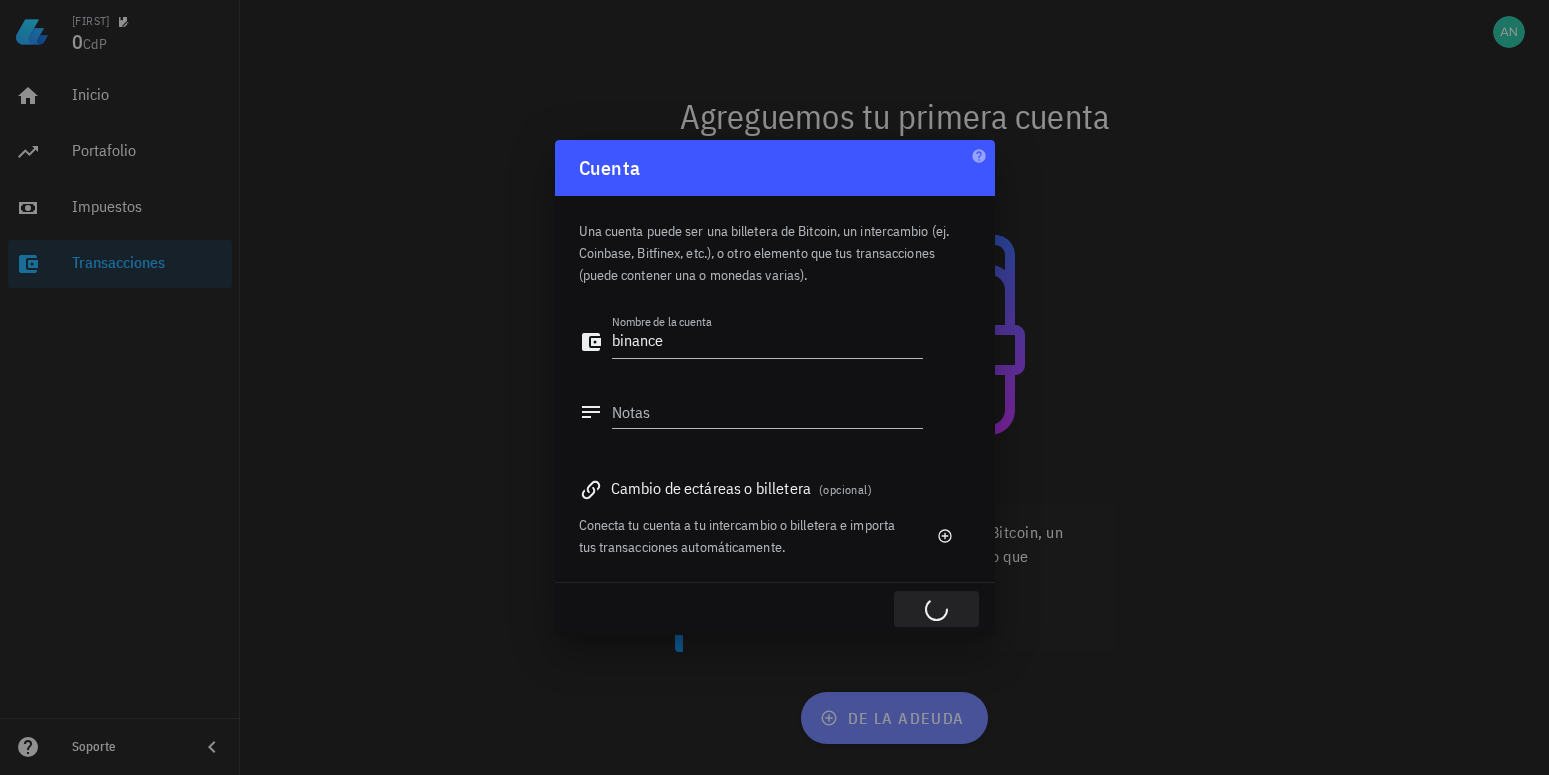 type 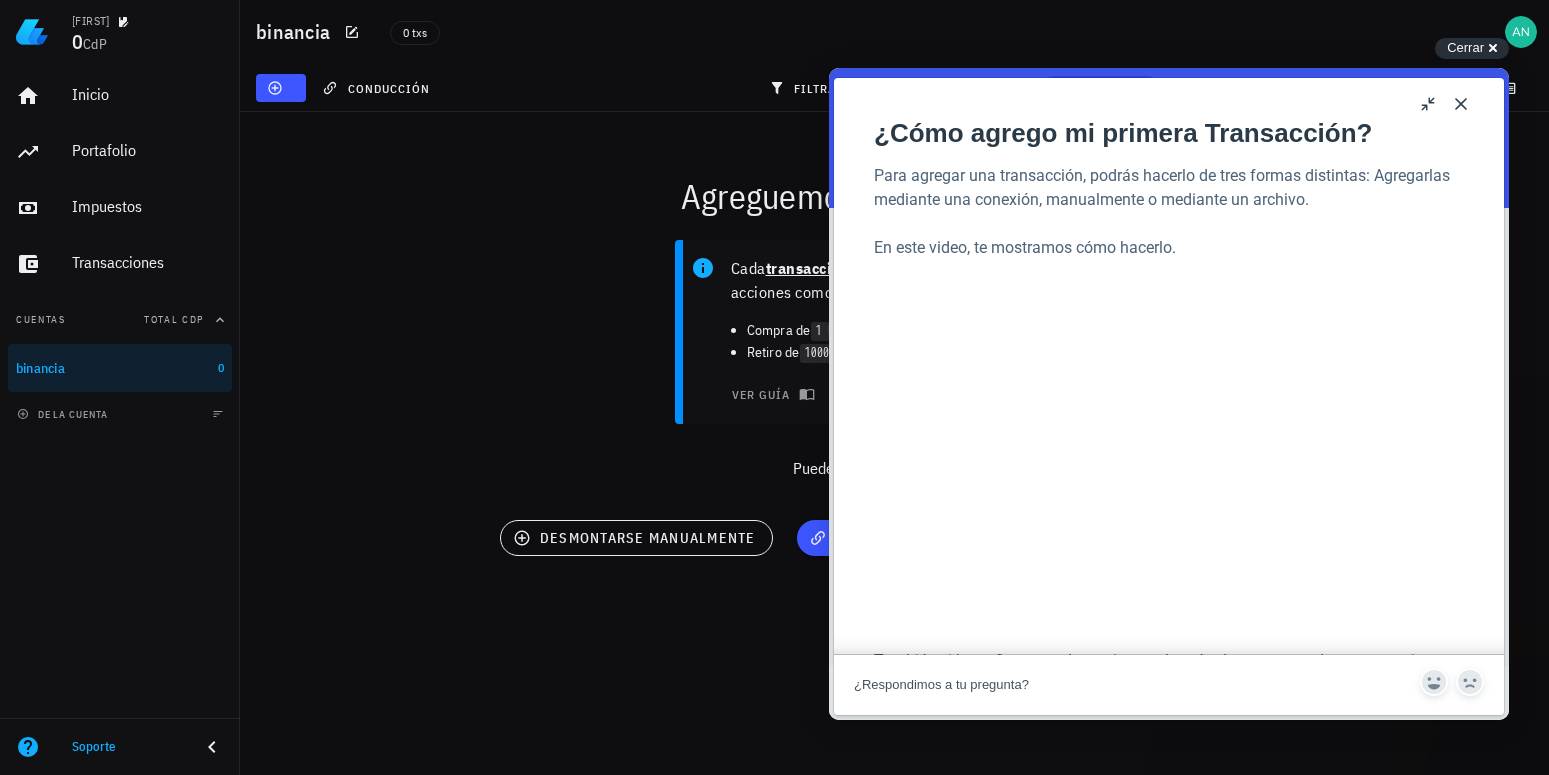 scroll, scrollTop: 311, scrollLeft: 0, axis: vertical 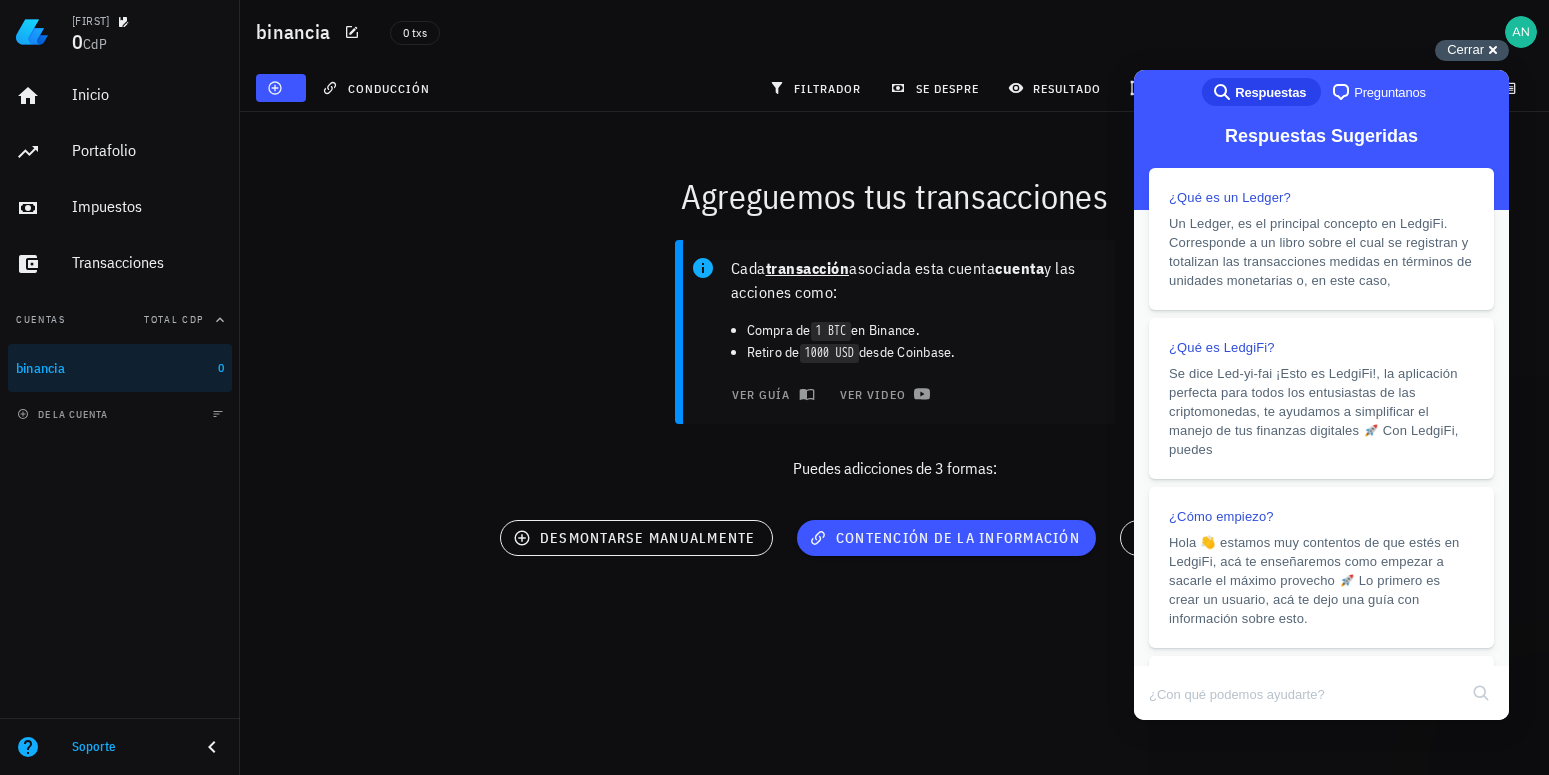 click on "Cerrar" at bounding box center (1465, 49) 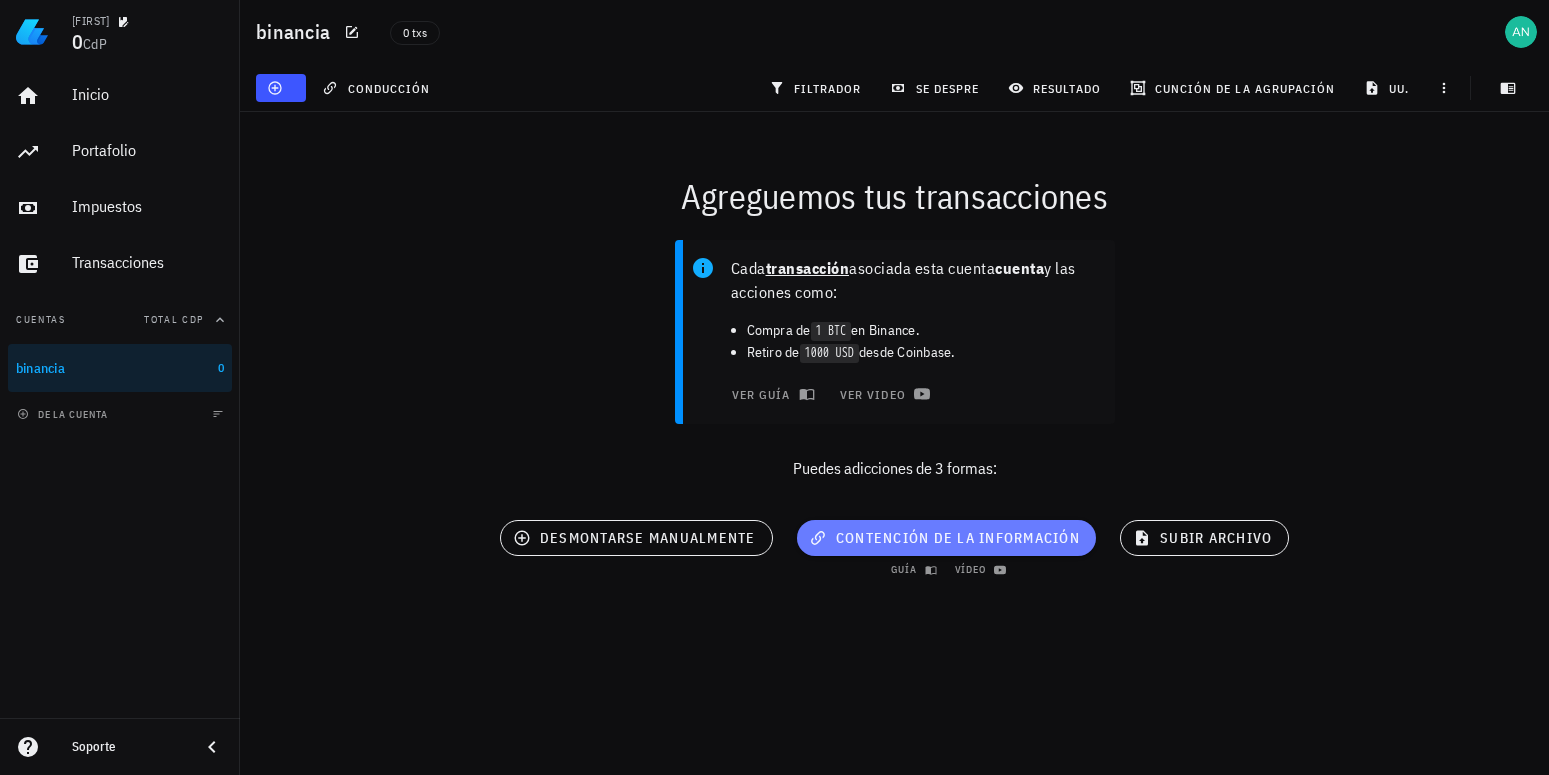 click on "Contención de la información" at bounding box center [946, 538] 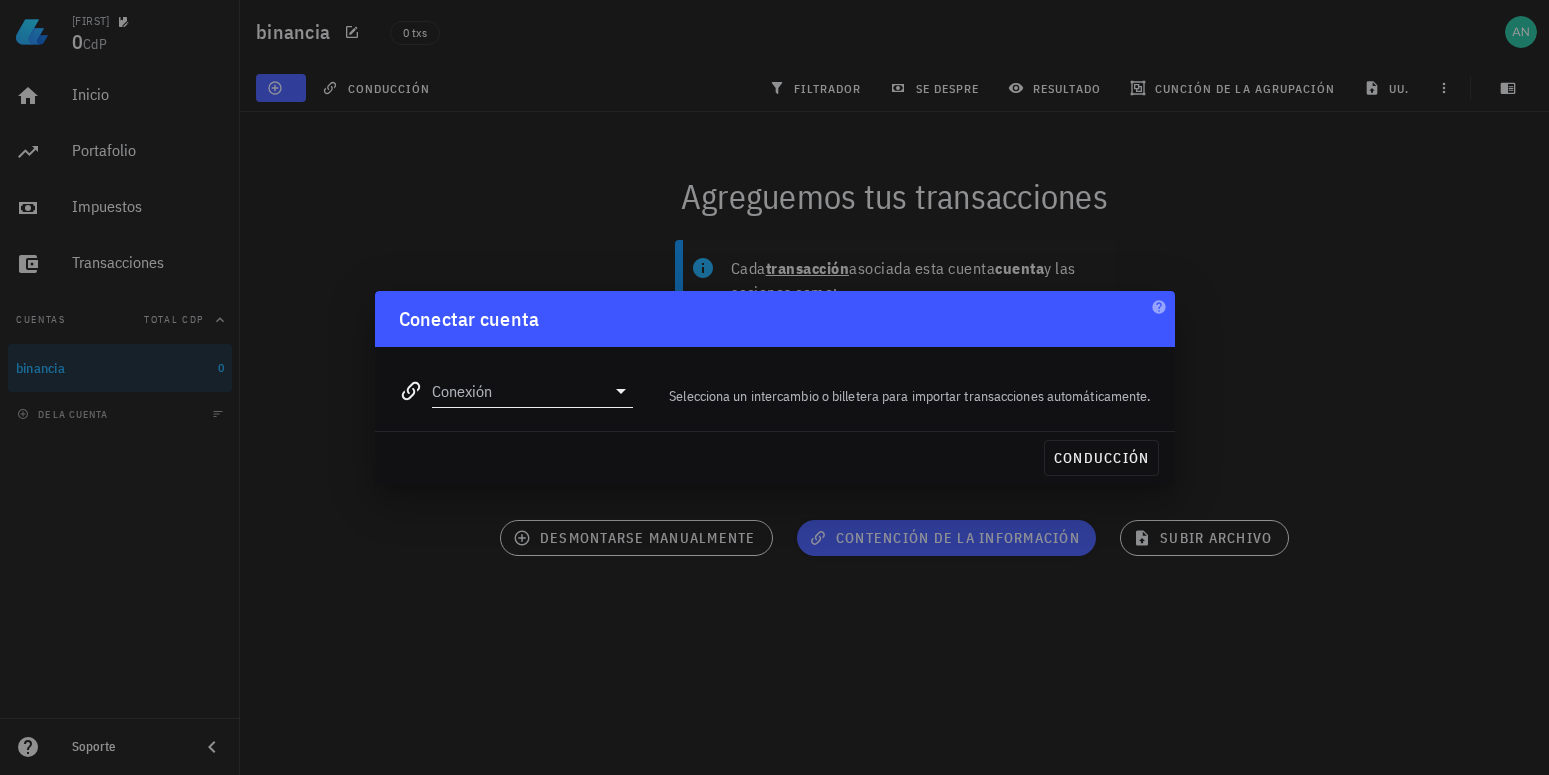 click 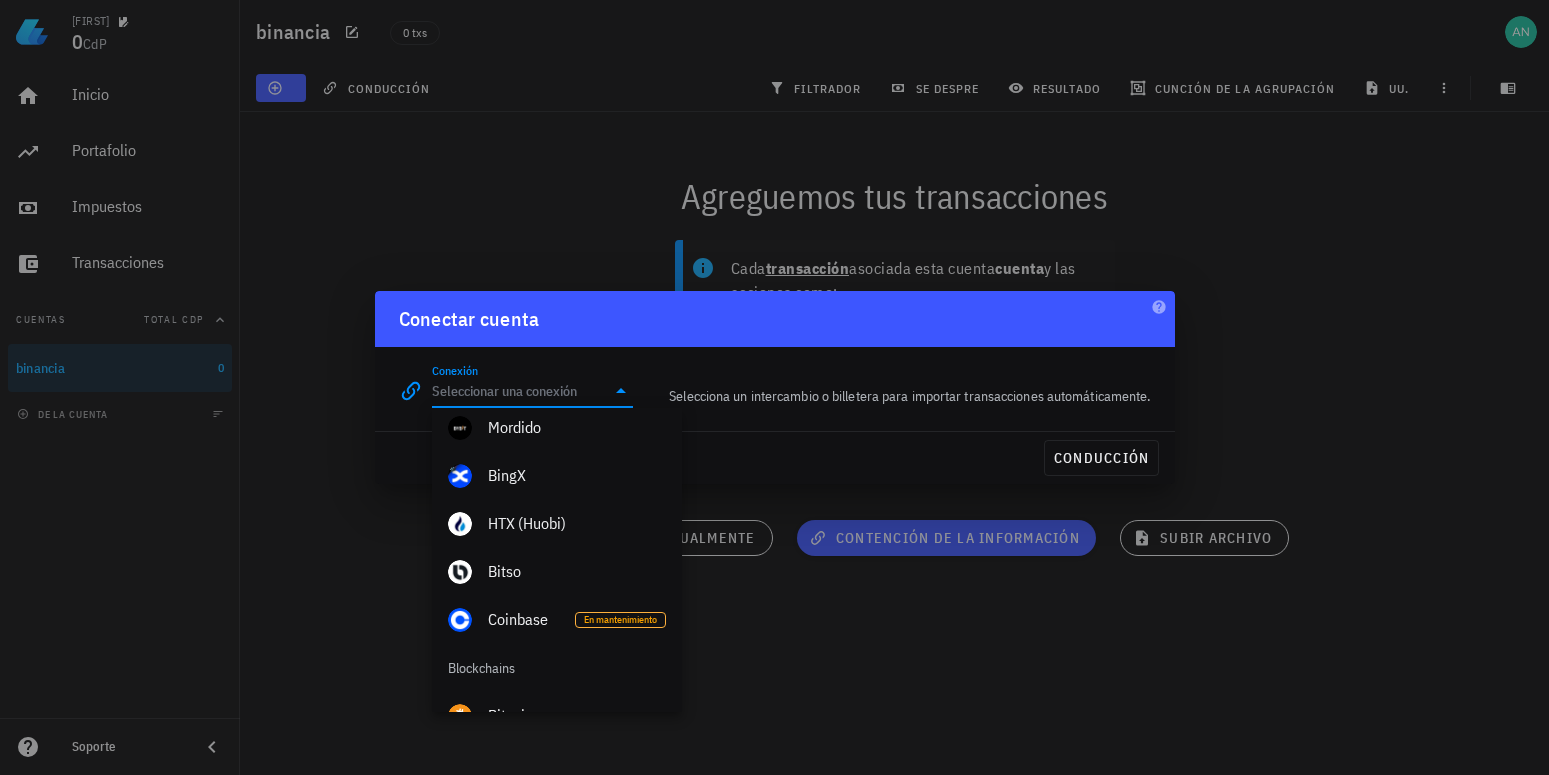 scroll, scrollTop: 0, scrollLeft: 0, axis: both 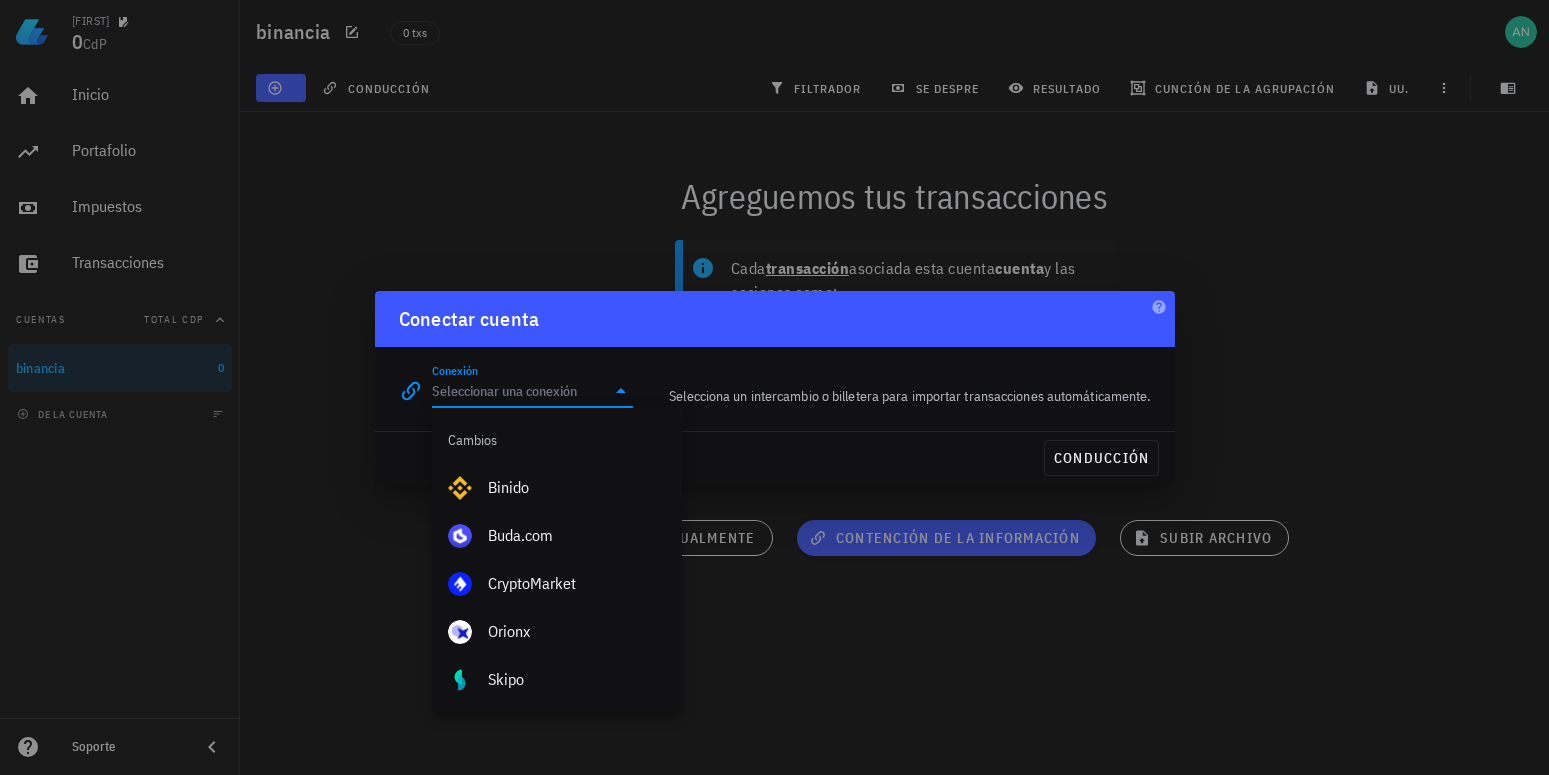 click on "Conexión" at bounding box center [519, 391] 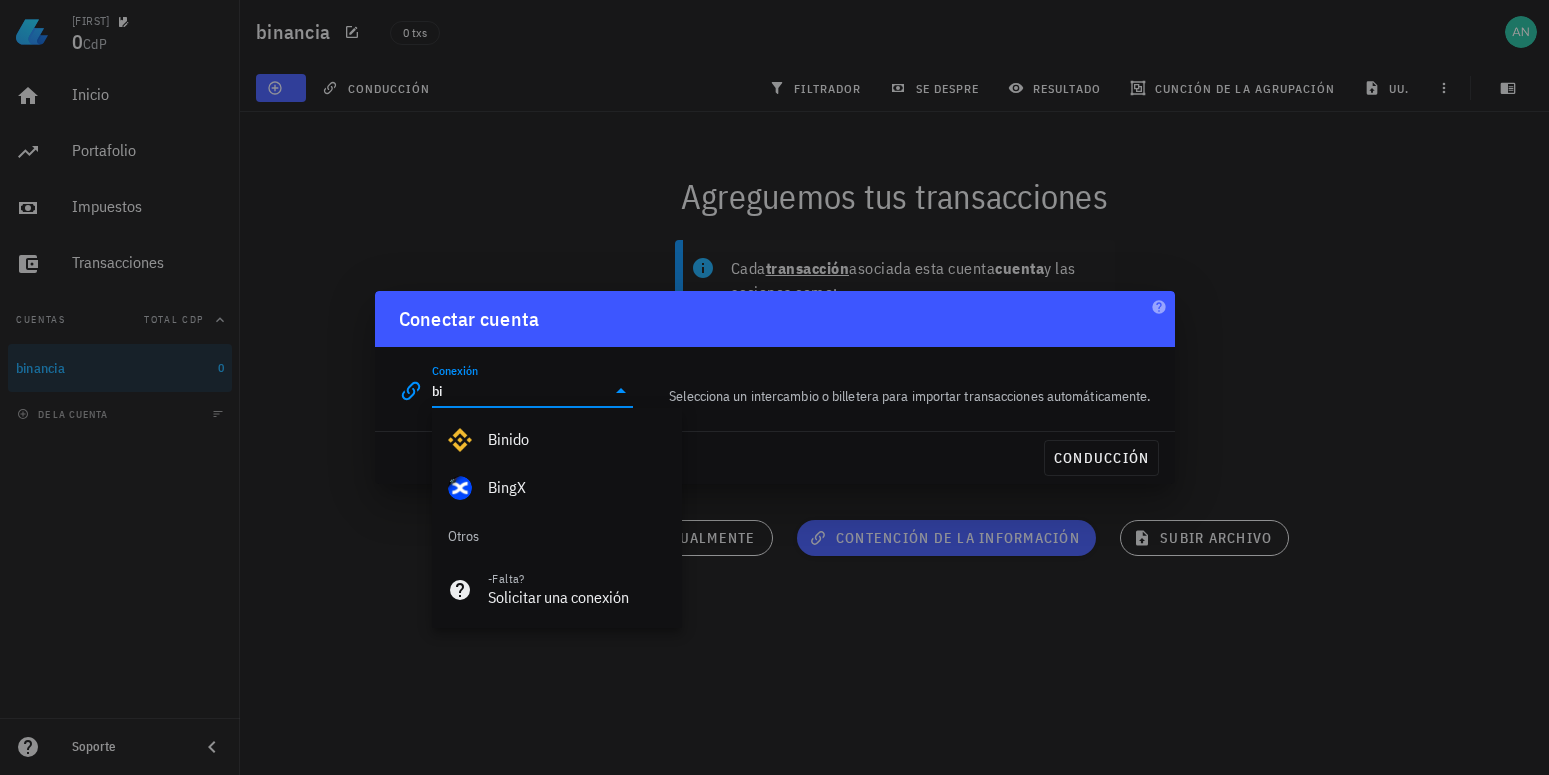 type on "b" 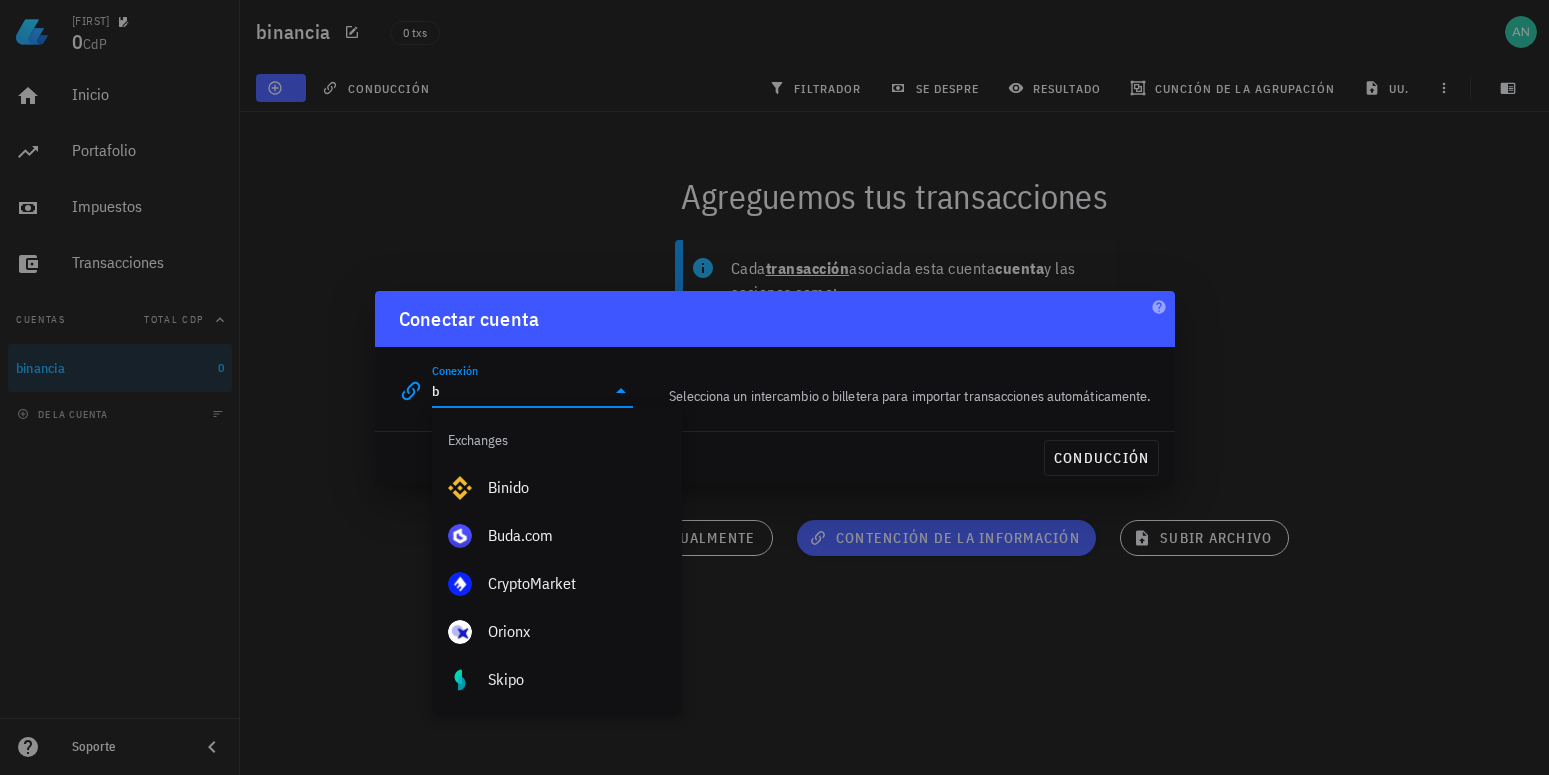 type 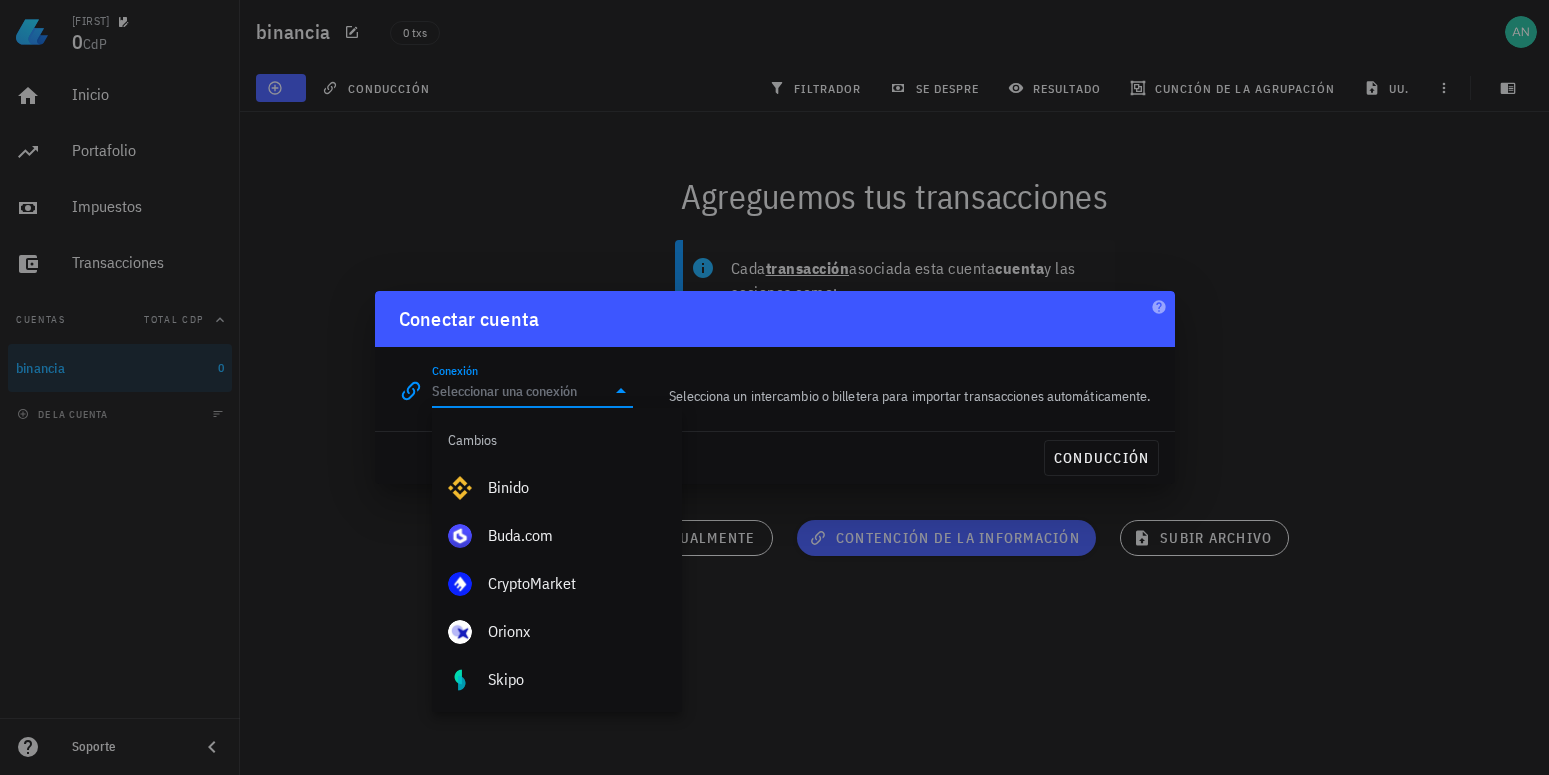 click at bounding box center [774, 387] 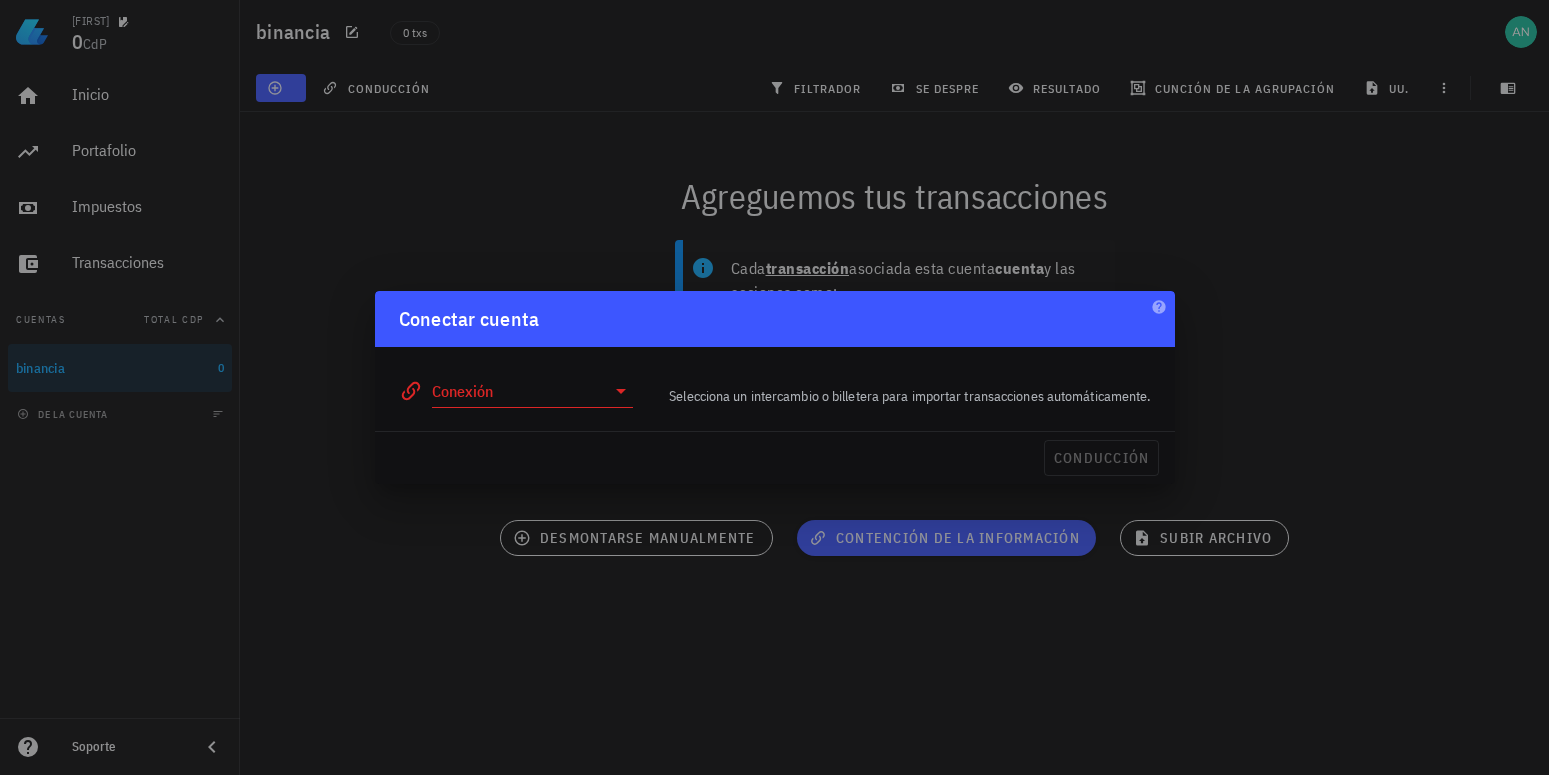 click at bounding box center [774, 387] 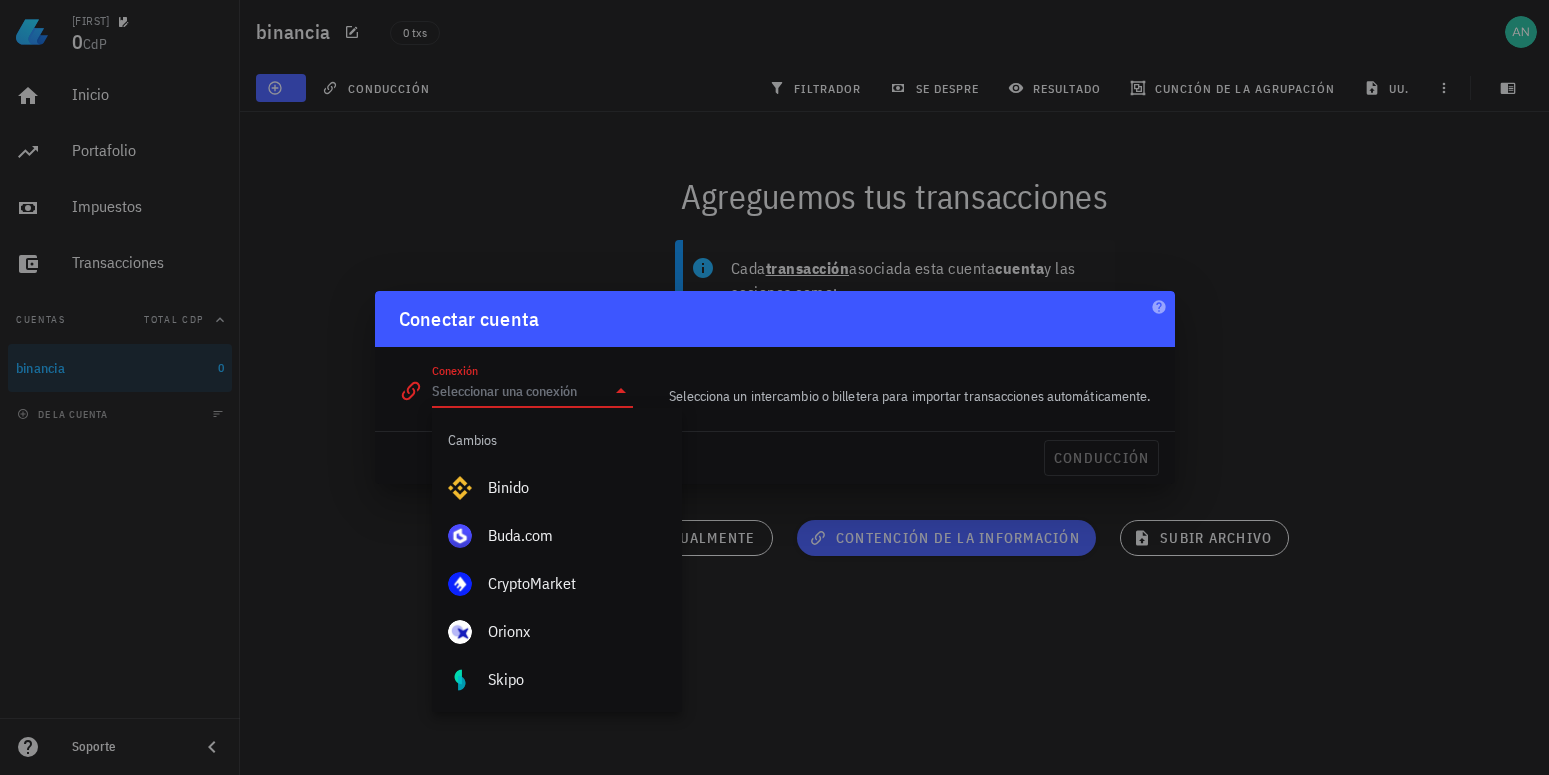 click at bounding box center (774, 387) 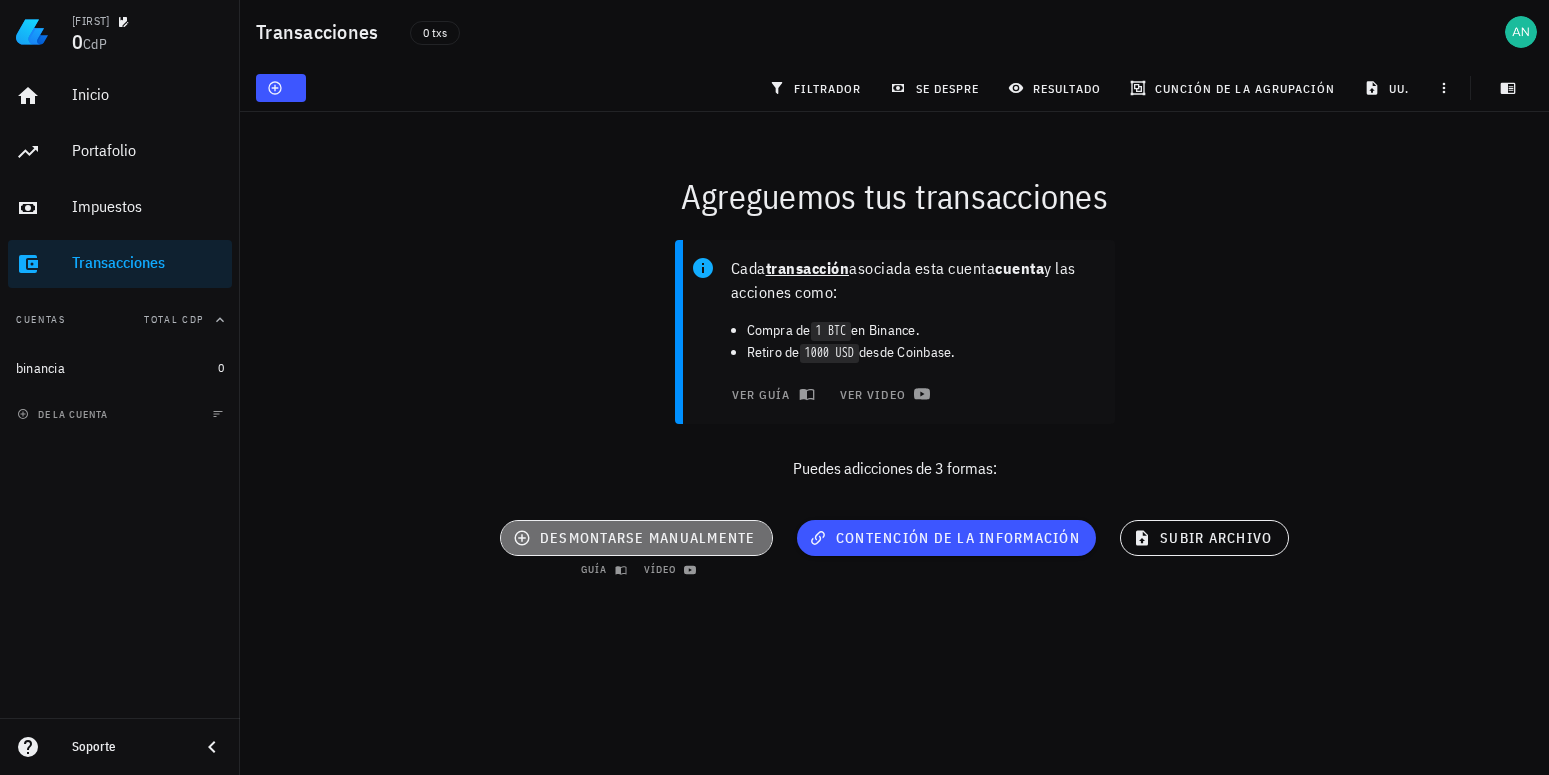 click on "desmontarse manualmente" at bounding box center (636, 538) 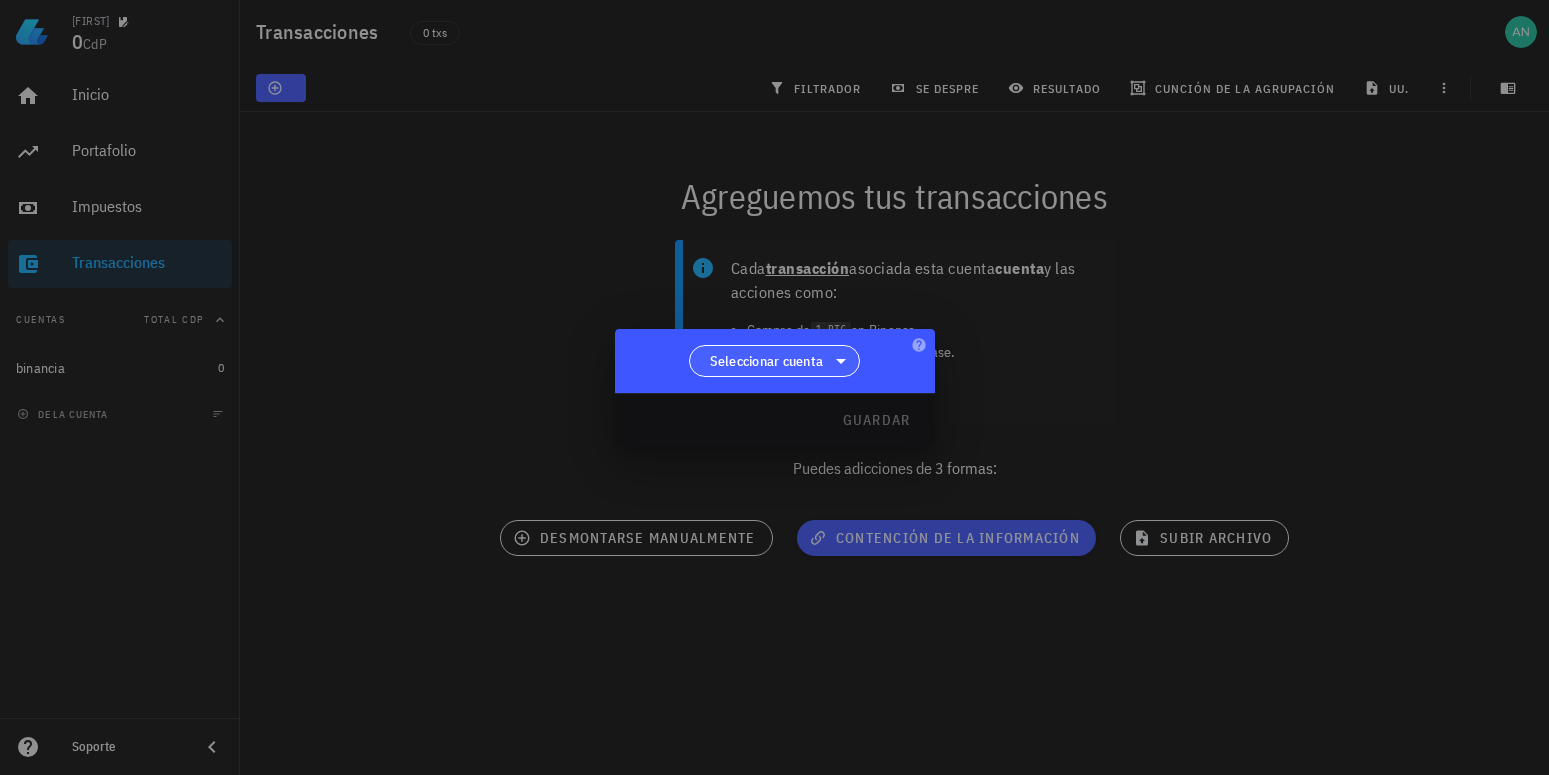 click 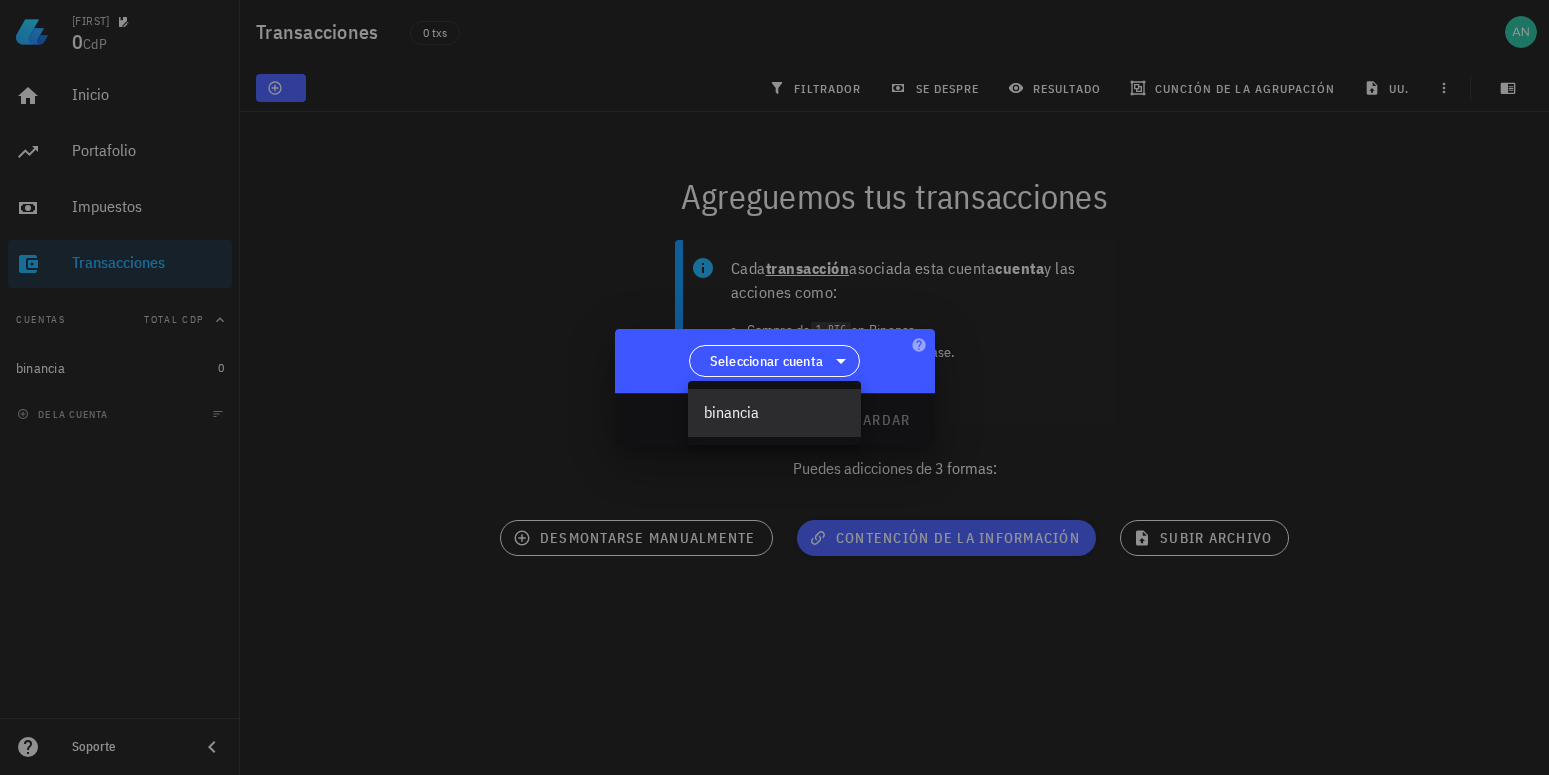 click on "binancia" at bounding box center (774, 412) 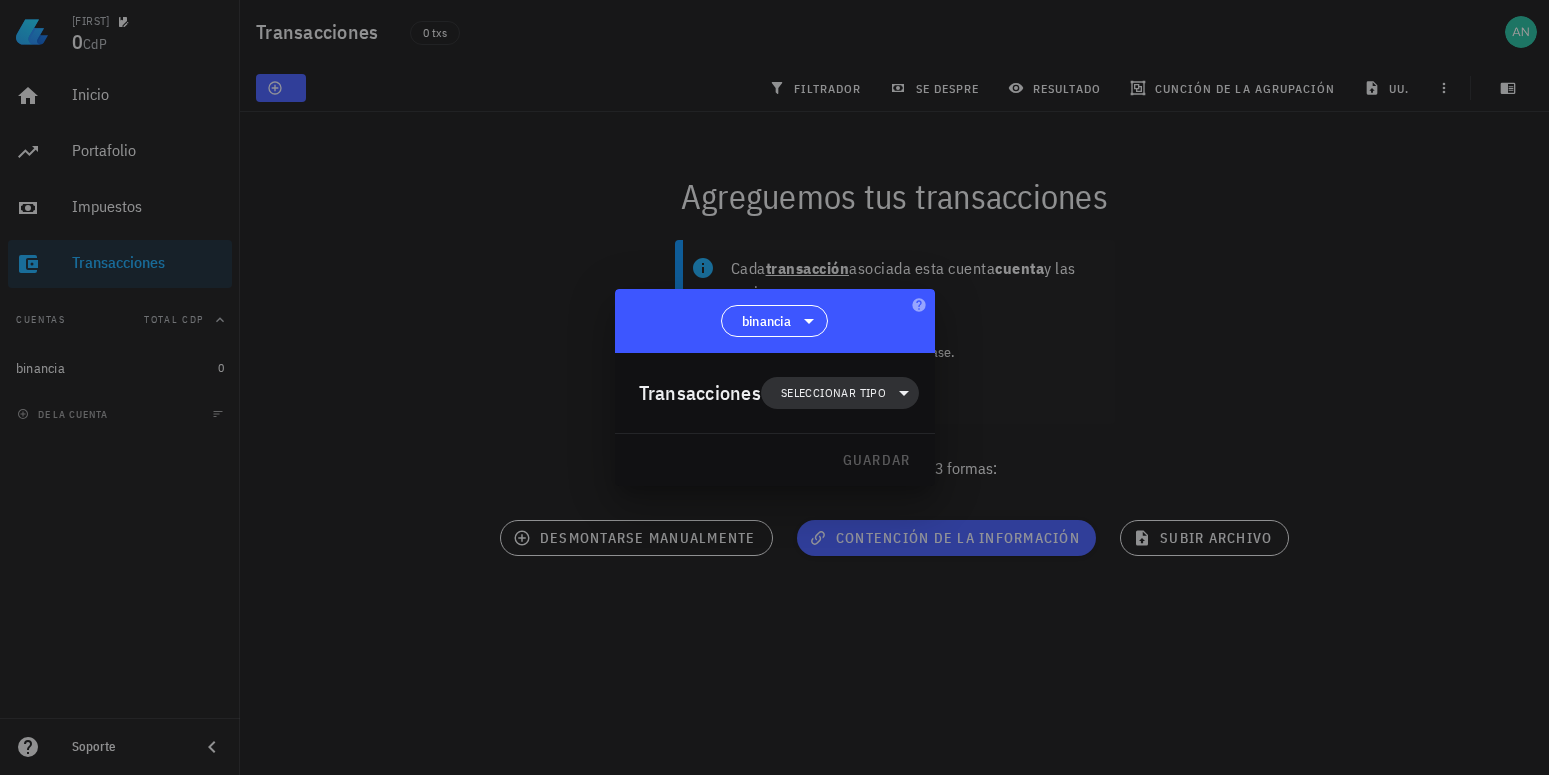 click on "Seleccionar tipo" at bounding box center [833, 393] 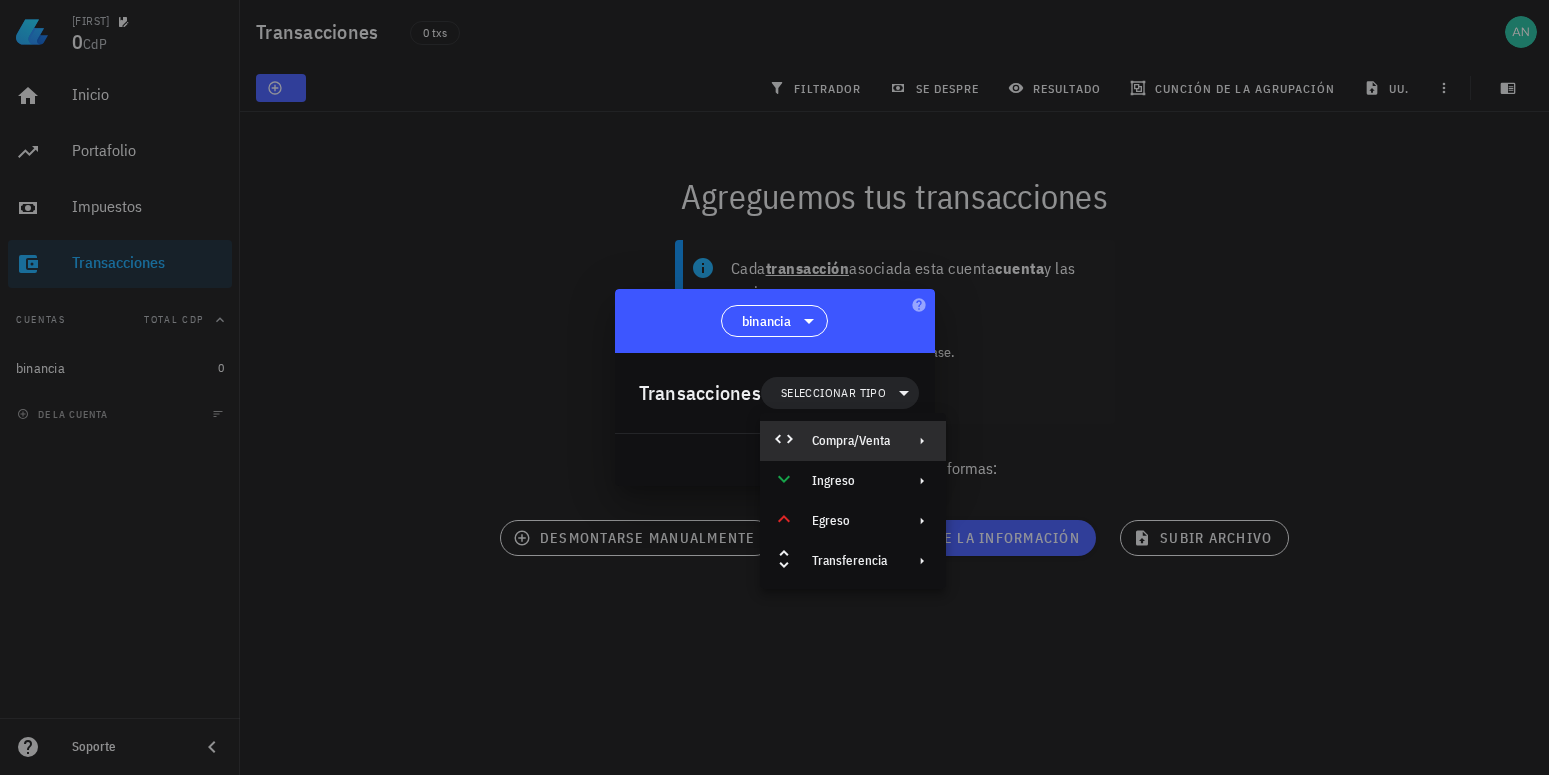 click on "Compra/Venta" at bounding box center (851, 441) 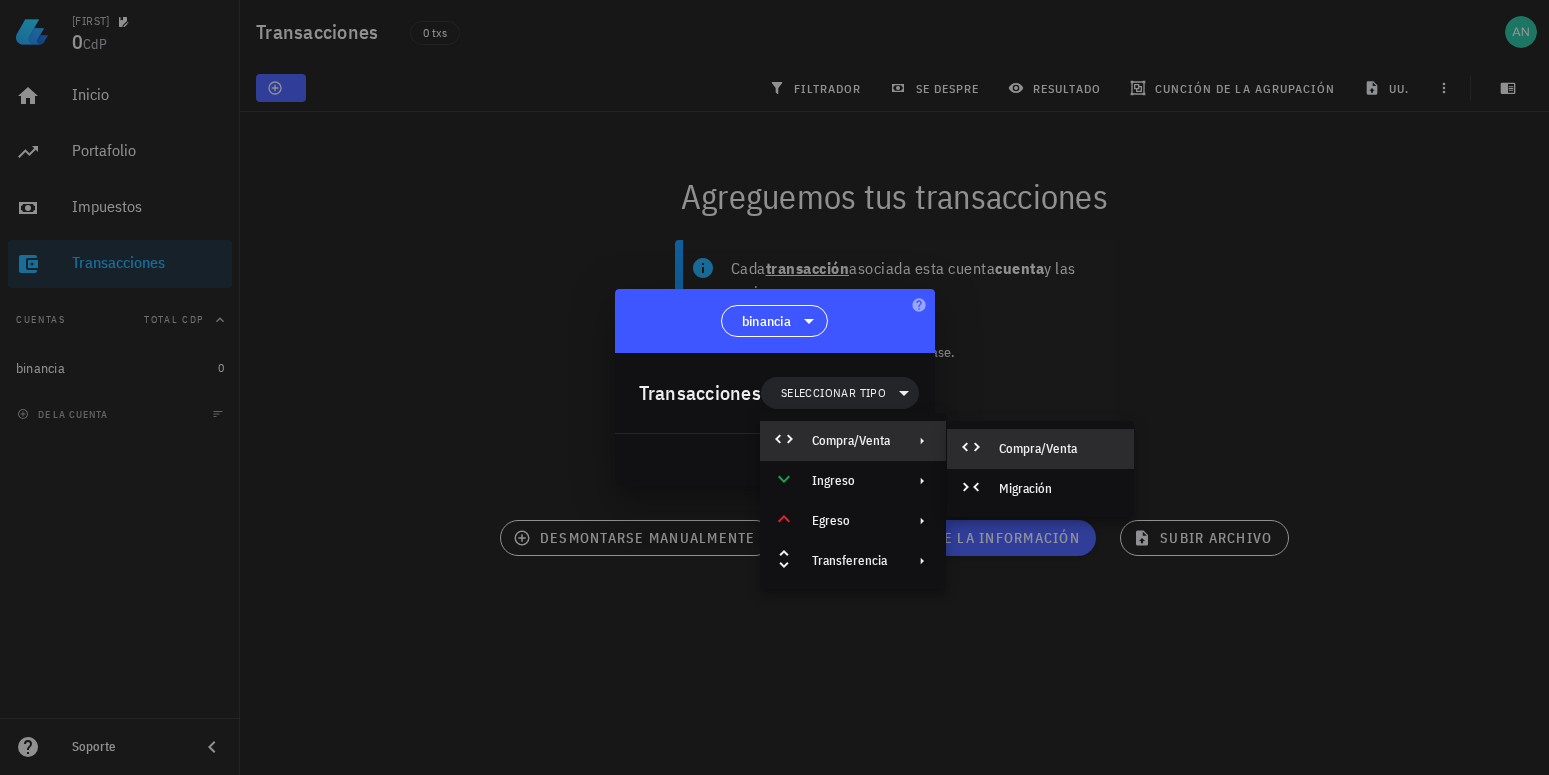 click on "Compra/Venta" at bounding box center (1058, 449) 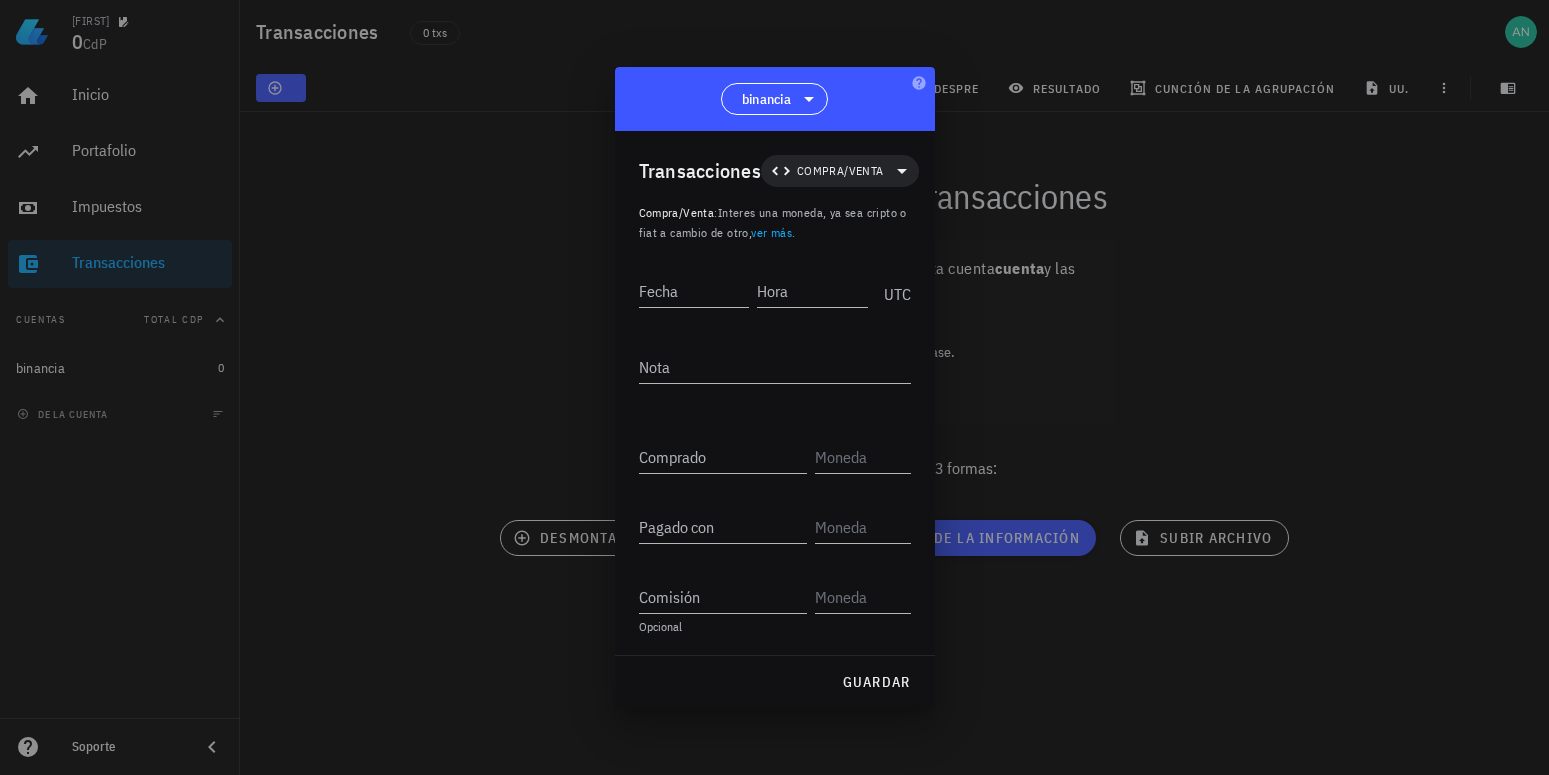 click at bounding box center (774, 387) 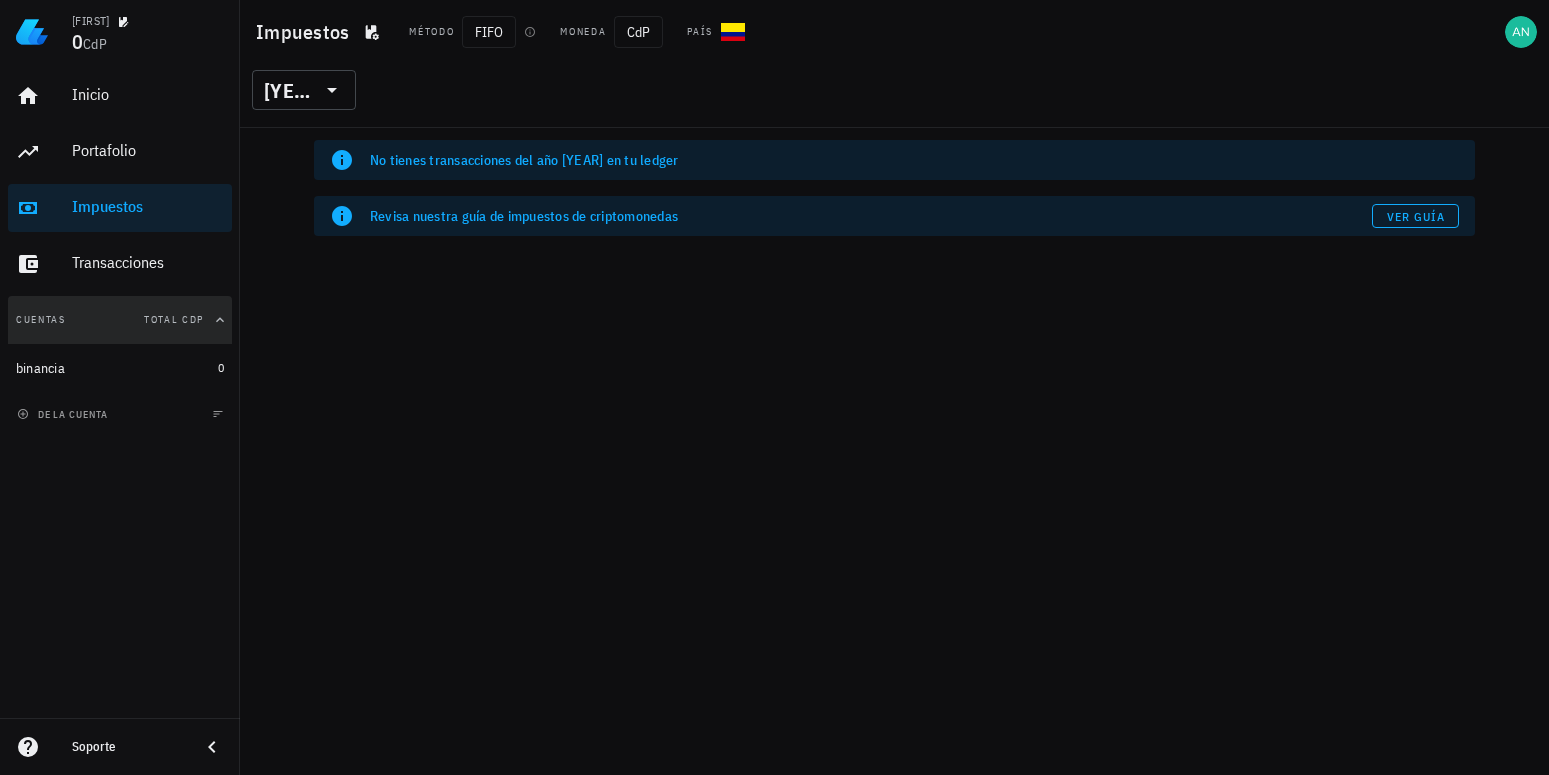 click on "Total
CdP" at bounding box center (174, 319) 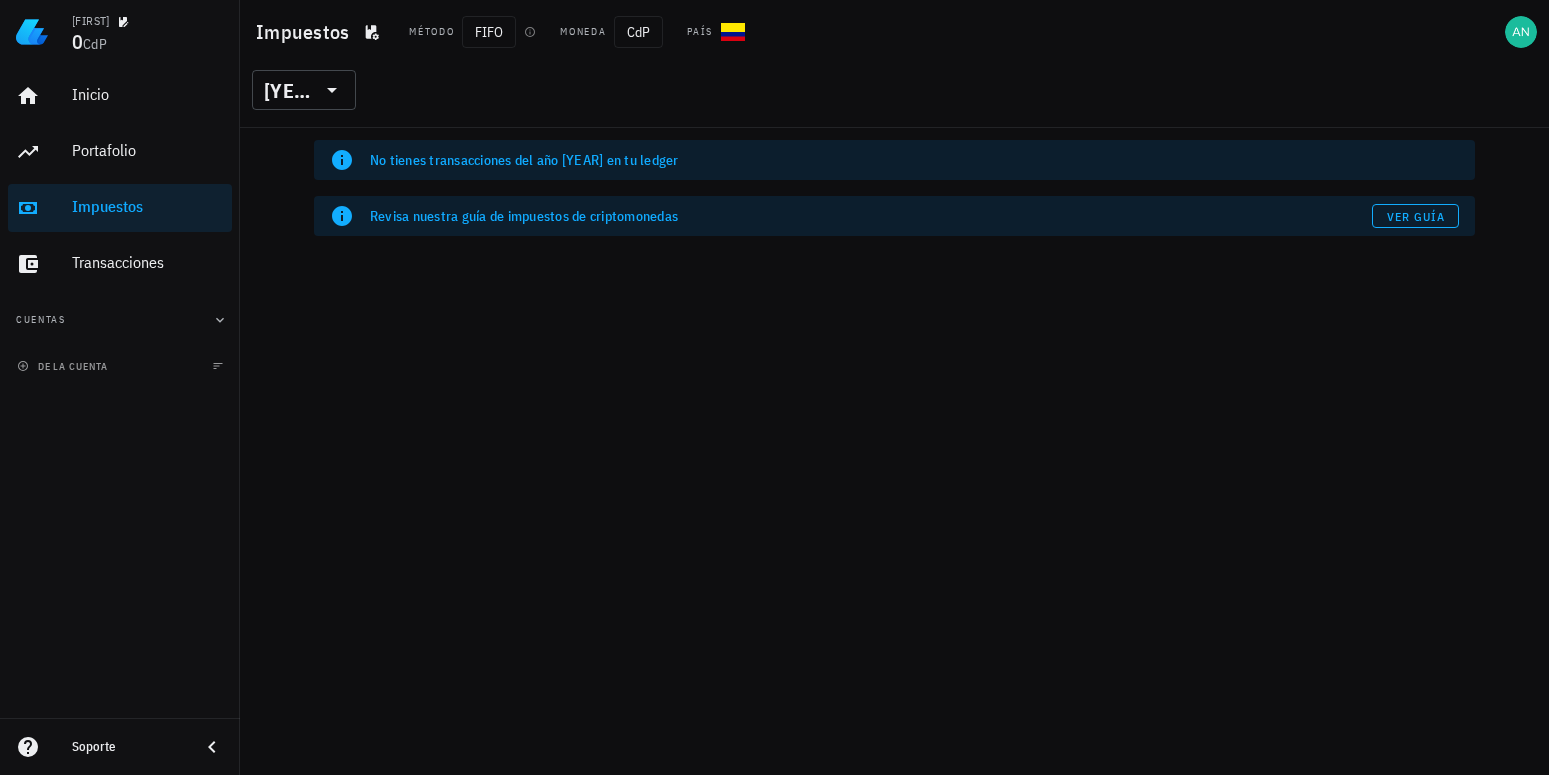 click on "Cuentas" at bounding box center [120, 320] 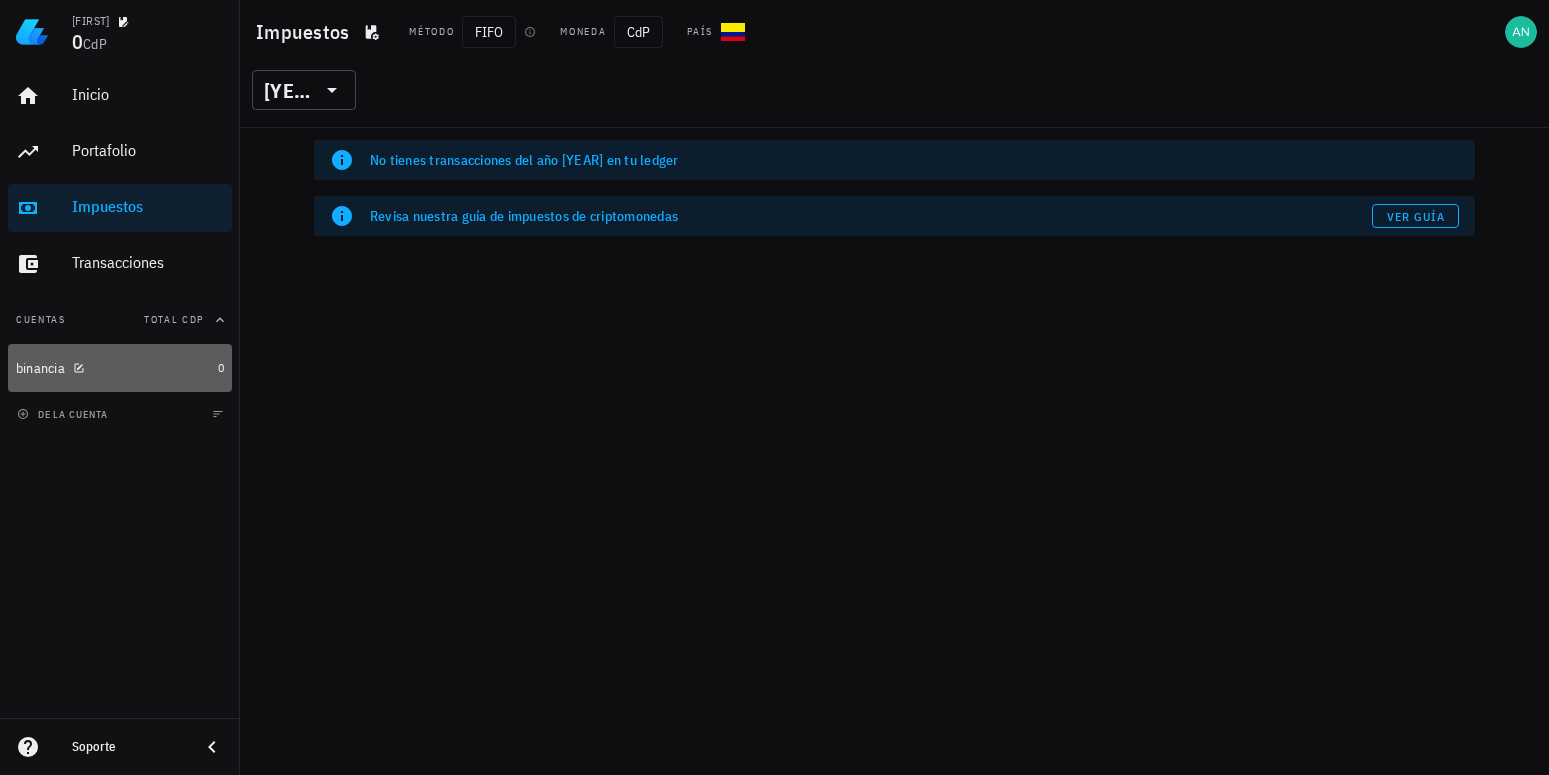 click on "binancia" at bounding box center (113, 368) 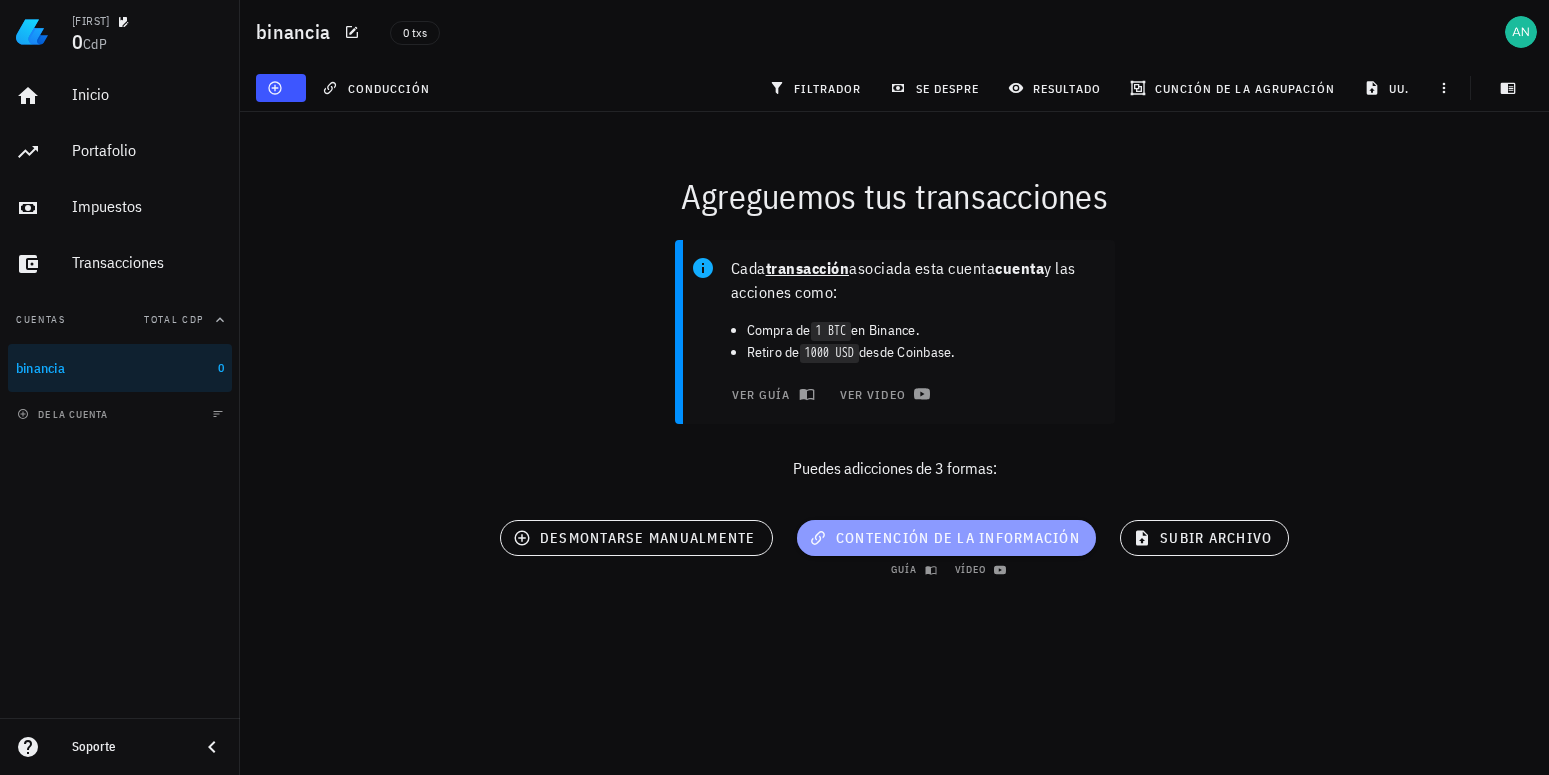 click on "Contención de la información" at bounding box center [946, 538] 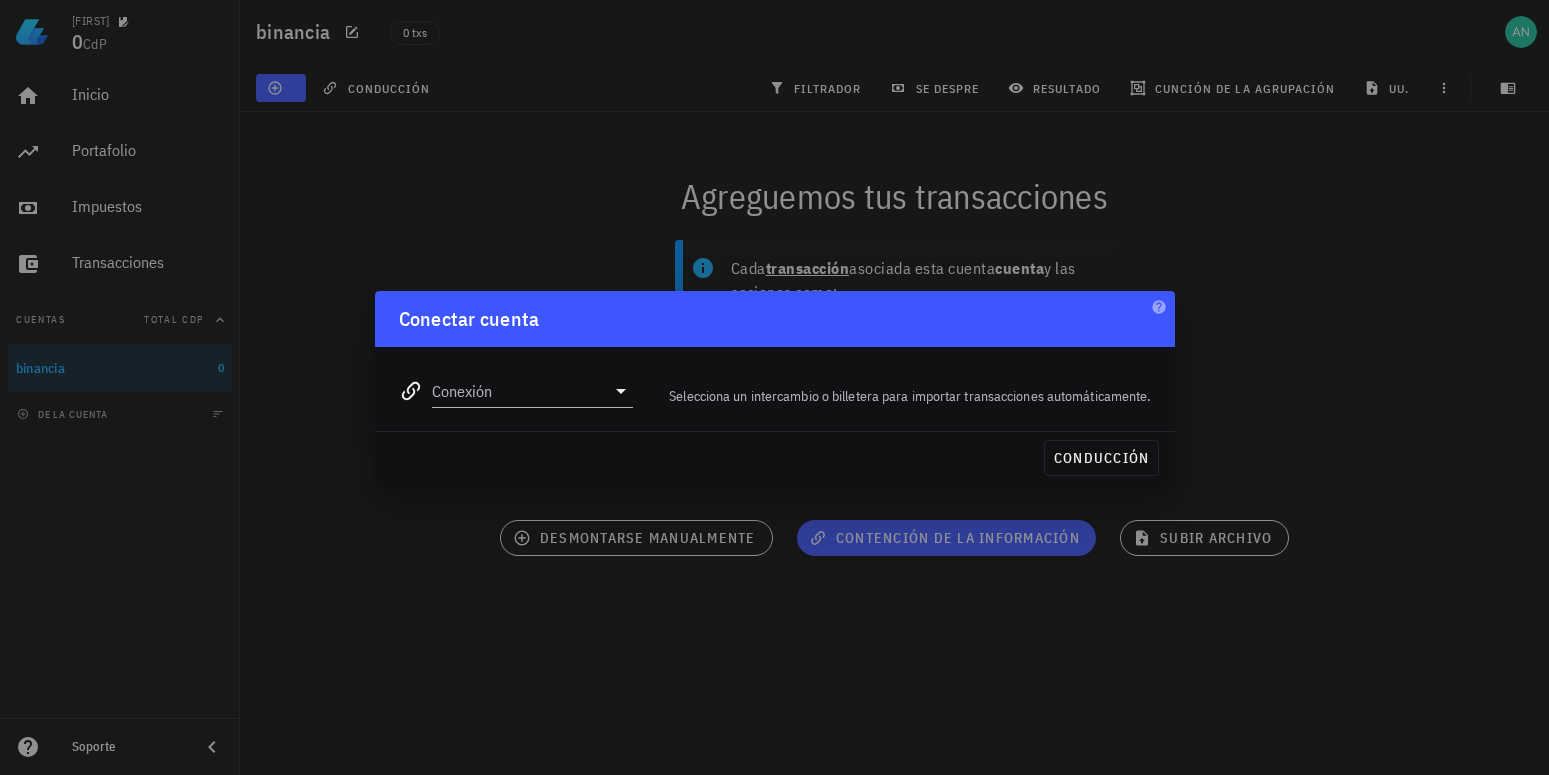 click on "Selecciona un intercambio o billetera para importar transacciones automáticamente." at bounding box center [903, 396] 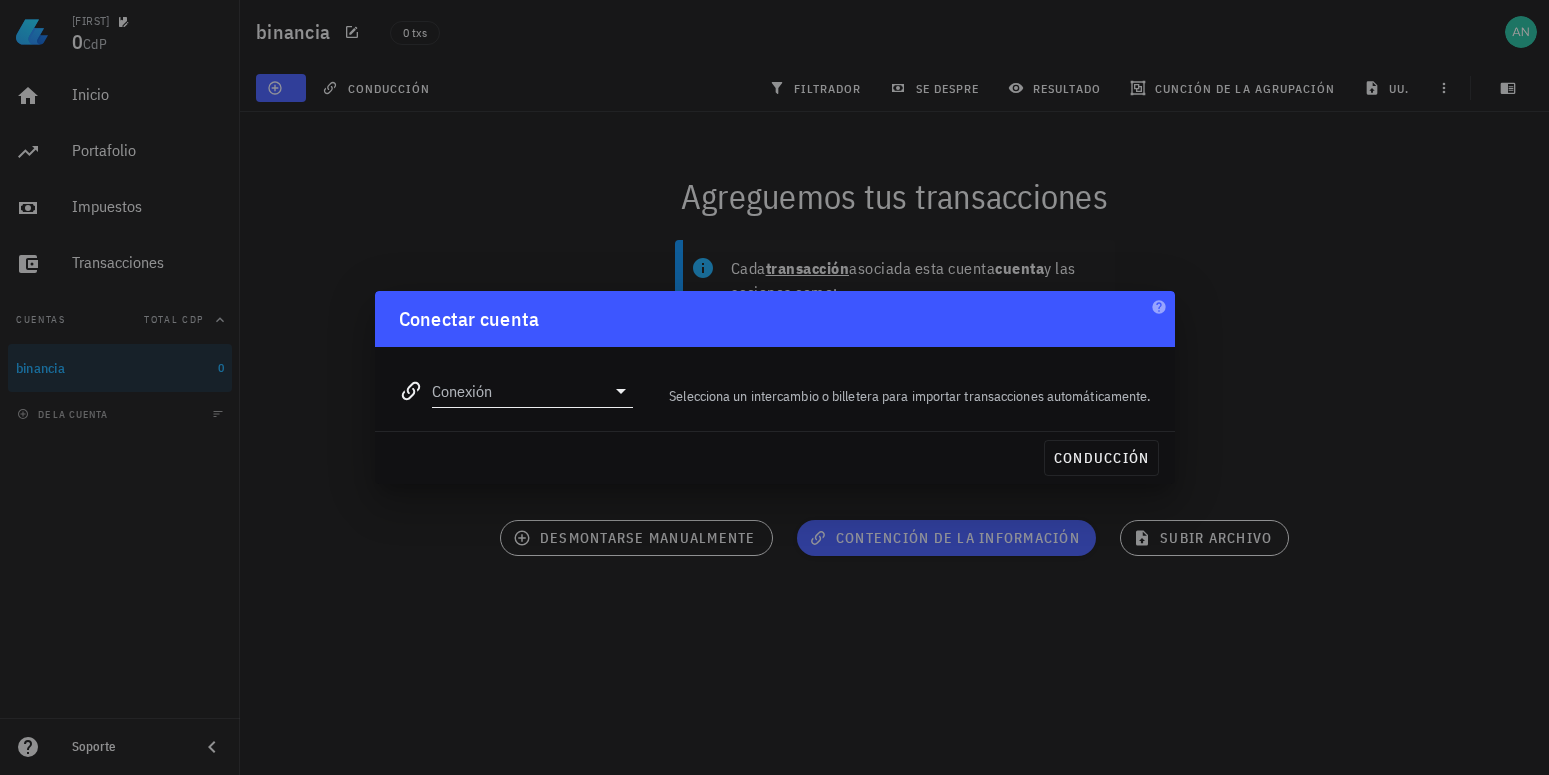 click 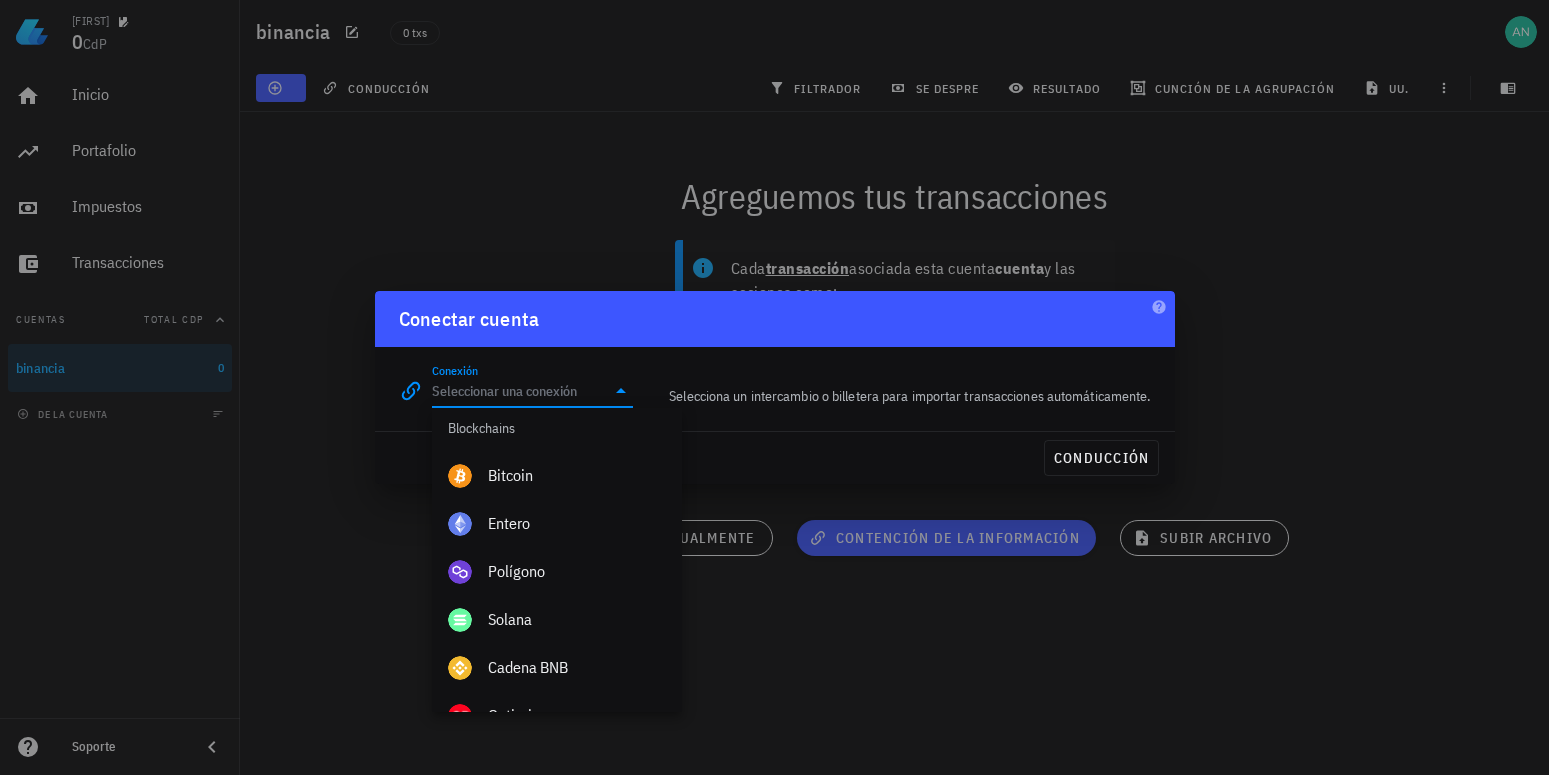 scroll, scrollTop: 0, scrollLeft: 0, axis: both 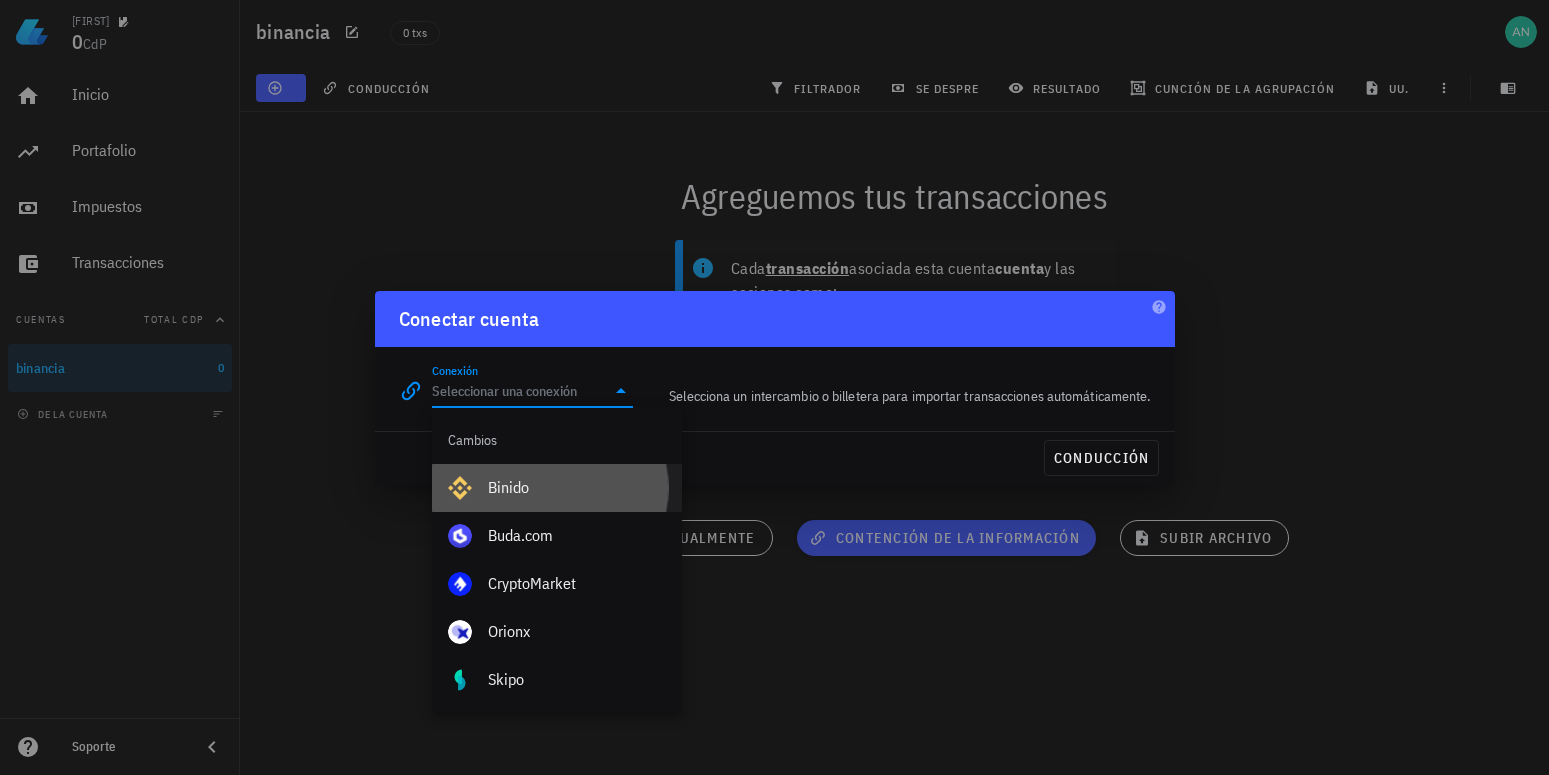 click on "Binido" at bounding box center [577, 487] 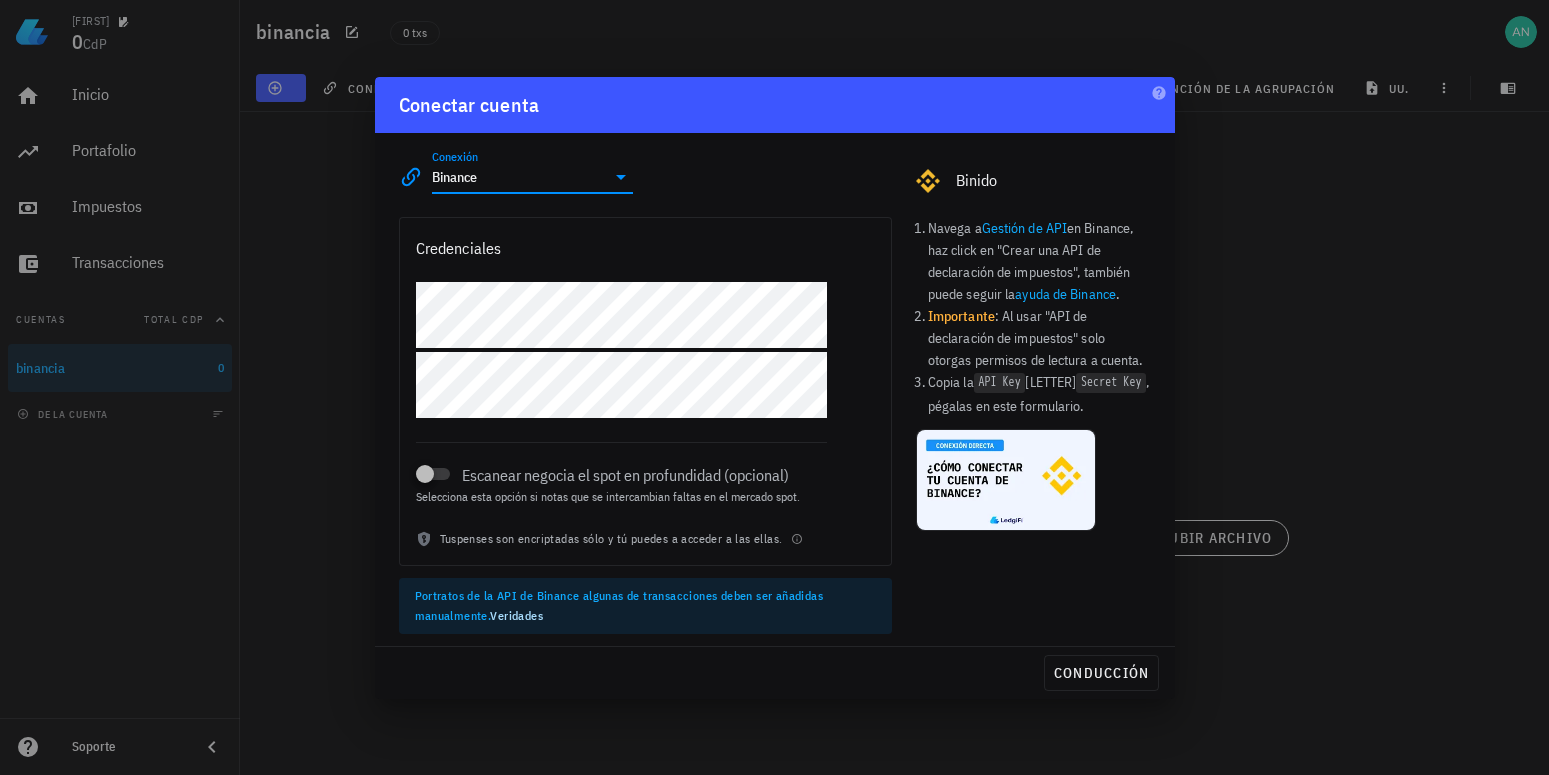 click at bounding box center (774, 387) 